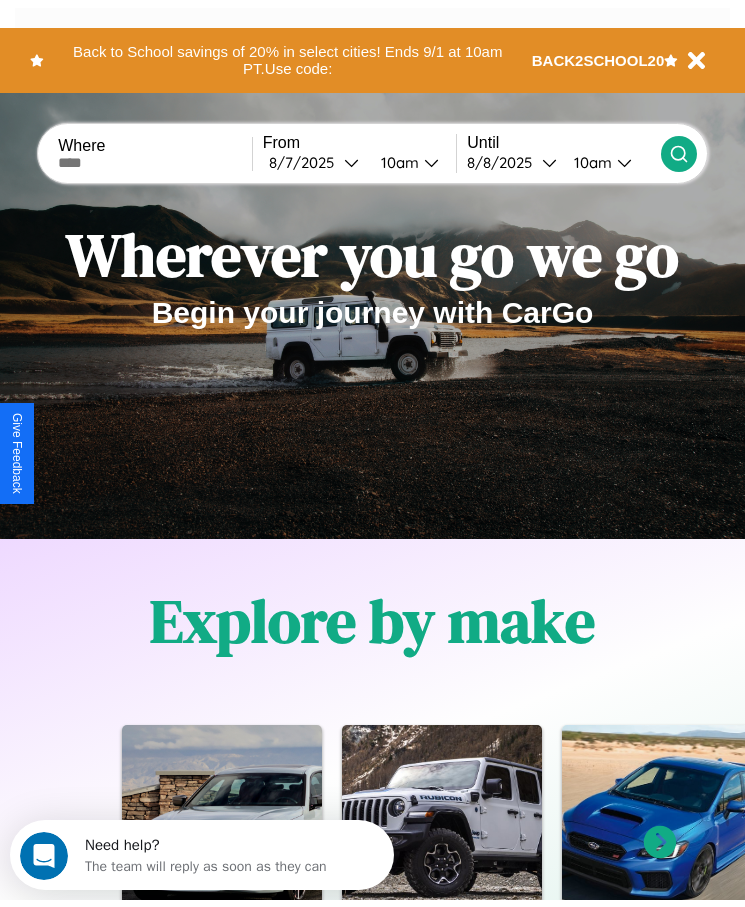 scroll, scrollTop: 0, scrollLeft: 0, axis: both 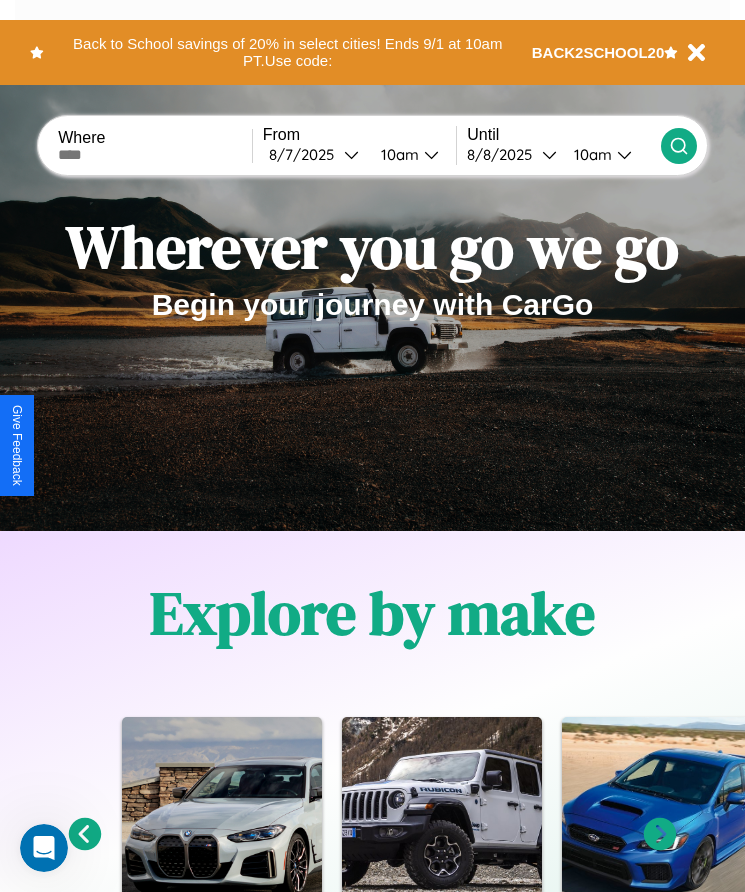click at bounding box center (155, 155) 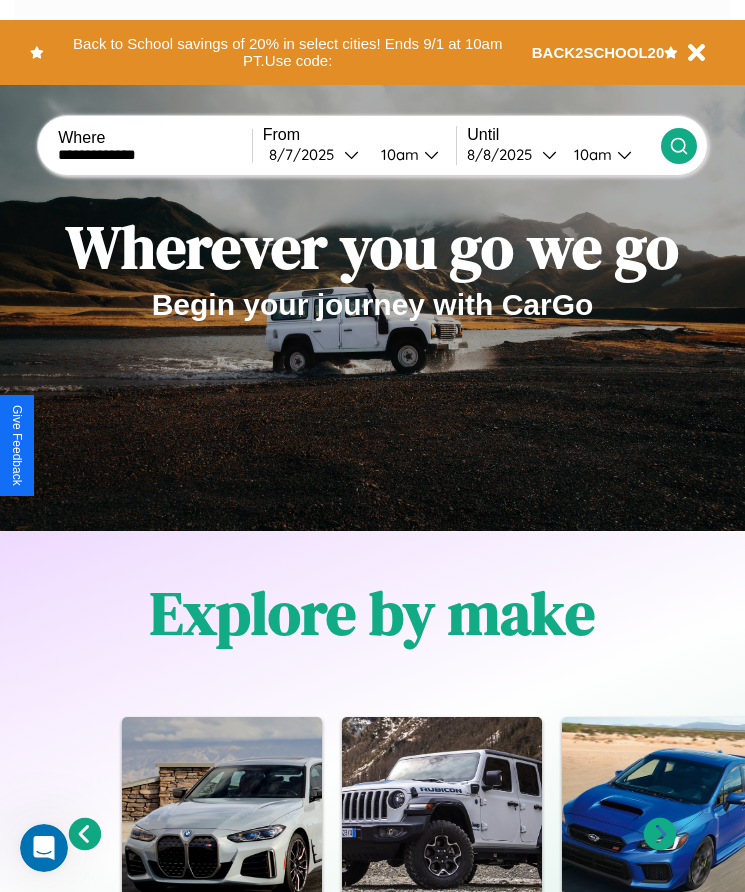 type on "**********" 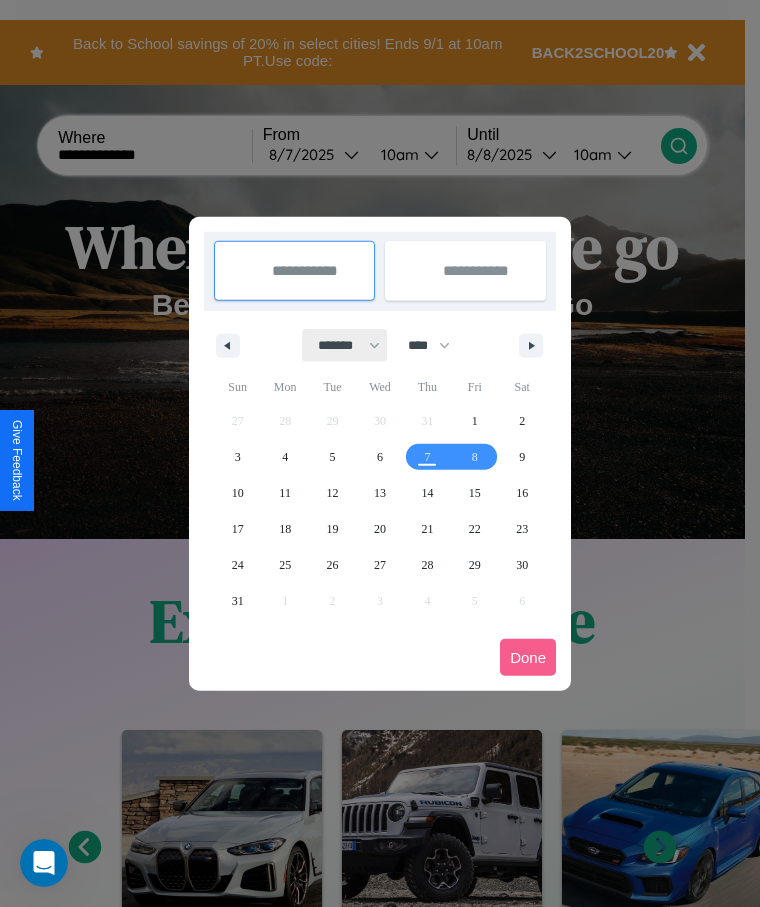 click on "******* ******** ***** ***** *** **** **** ****** ********* ******* ******** ********" at bounding box center [345, 345] 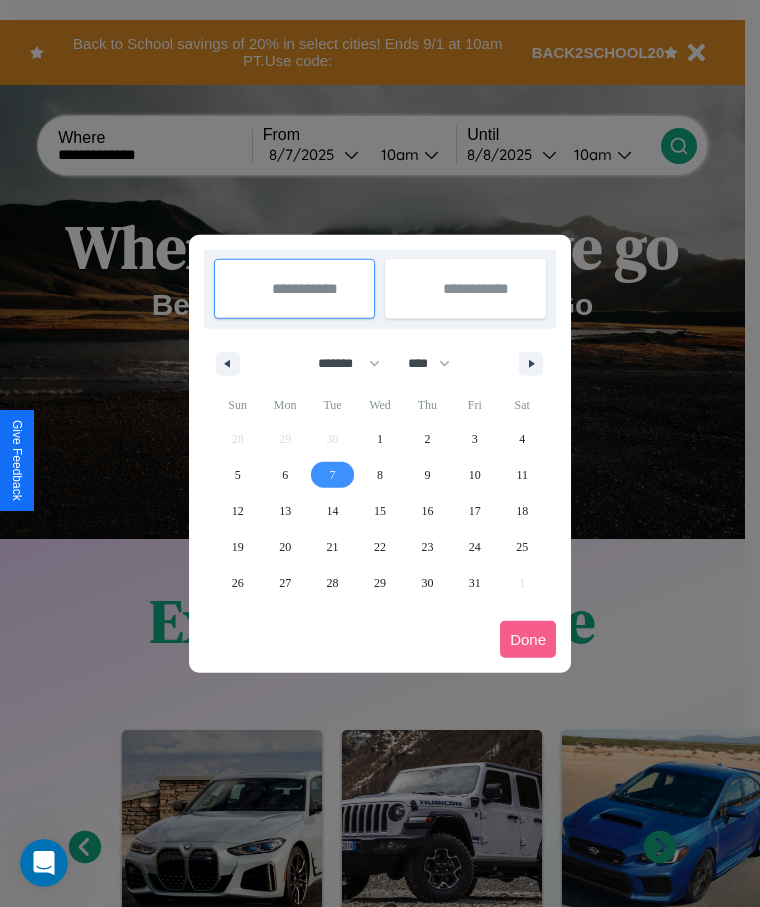 click on "7" at bounding box center (333, 475) 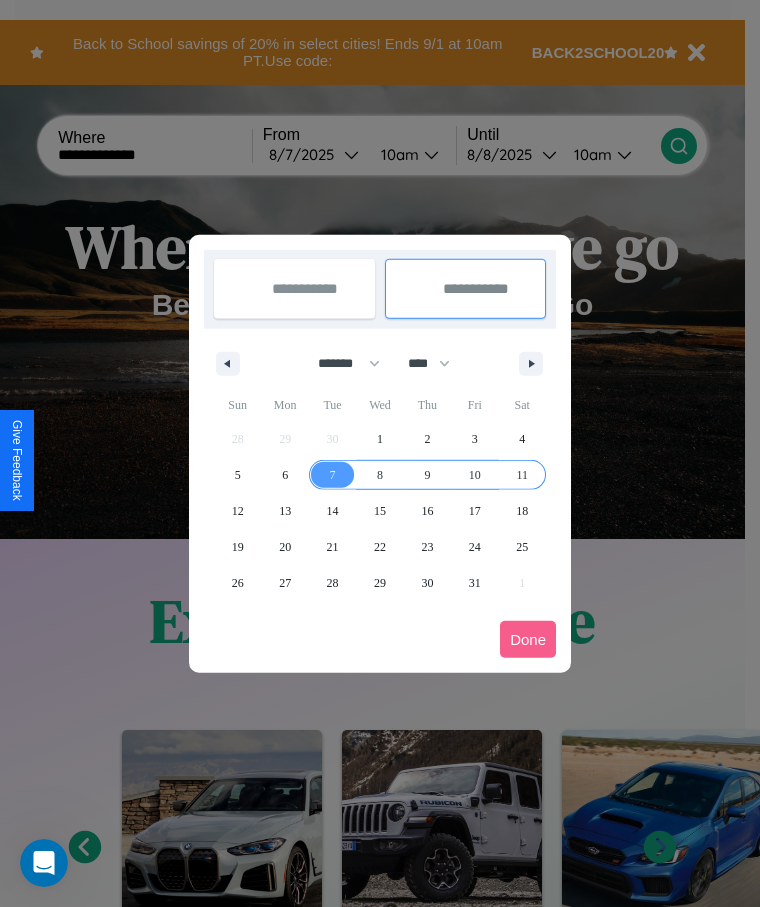 click on "11" at bounding box center [522, 475] 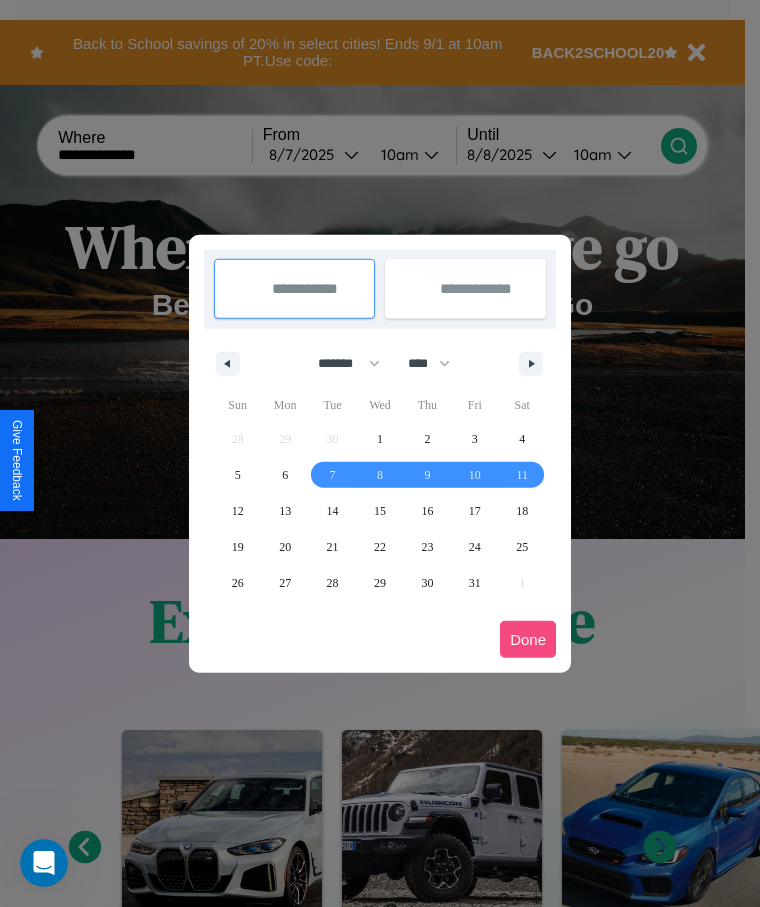 click on "Done" at bounding box center [528, 639] 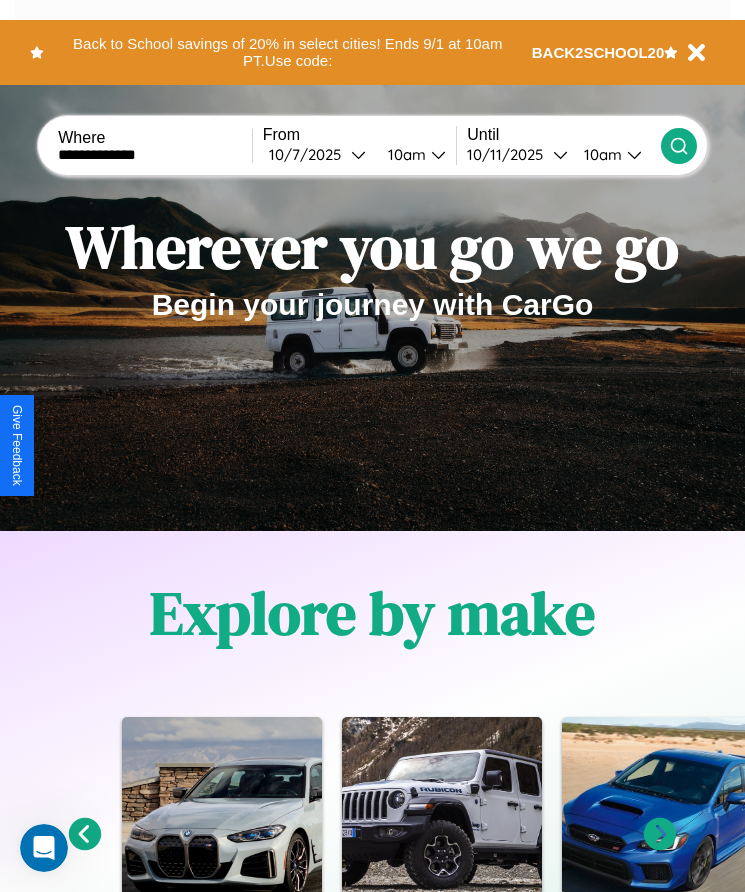 click 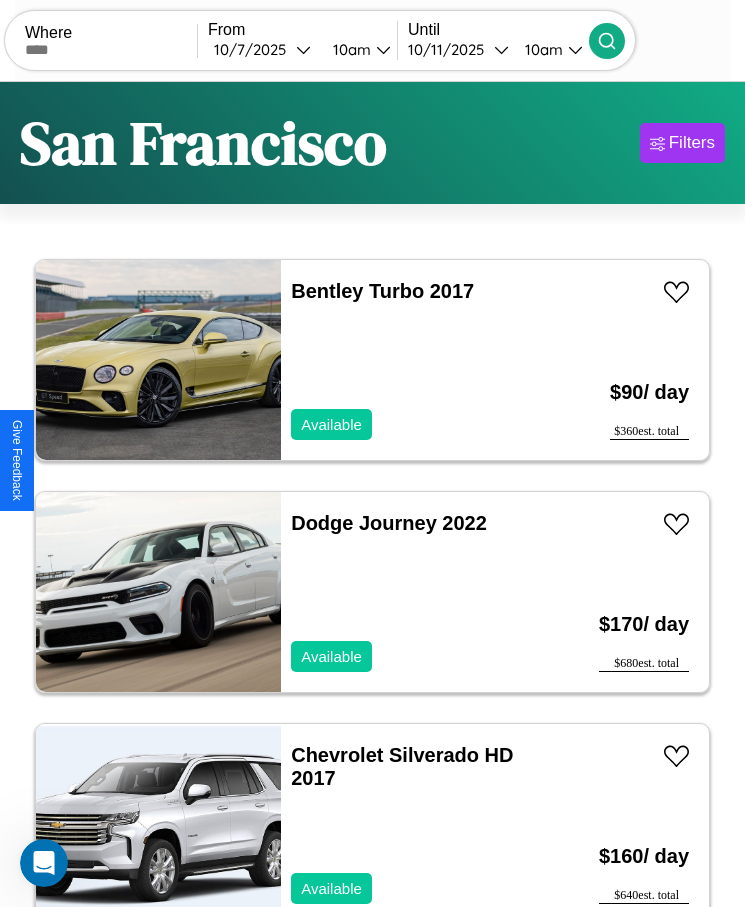 scroll, scrollTop: 50, scrollLeft: 0, axis: vertical 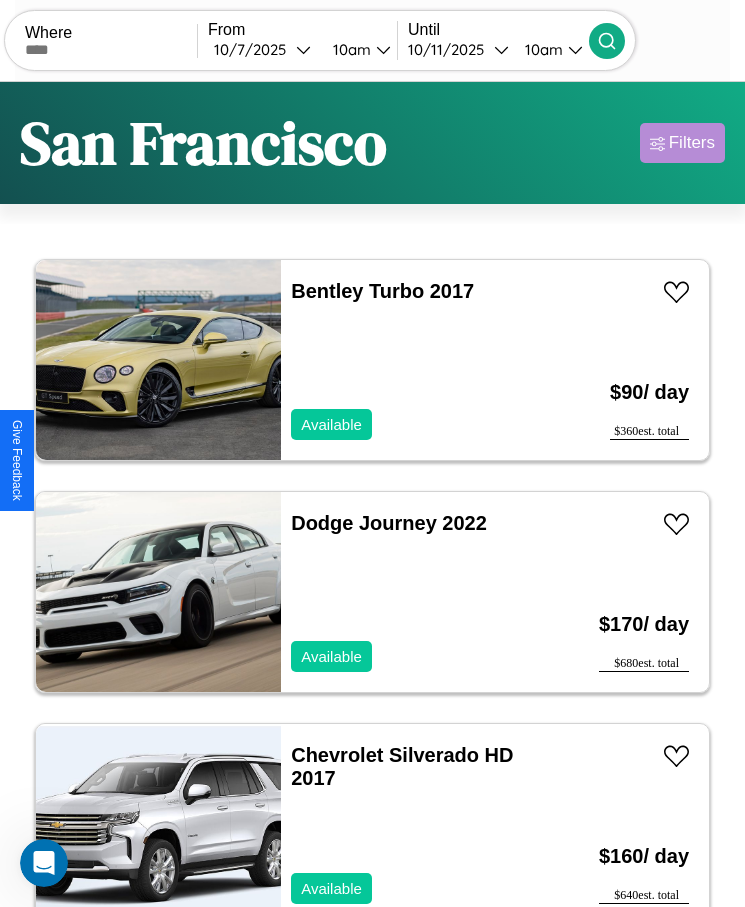 click on "Filters" at bounding box center [692, 143] 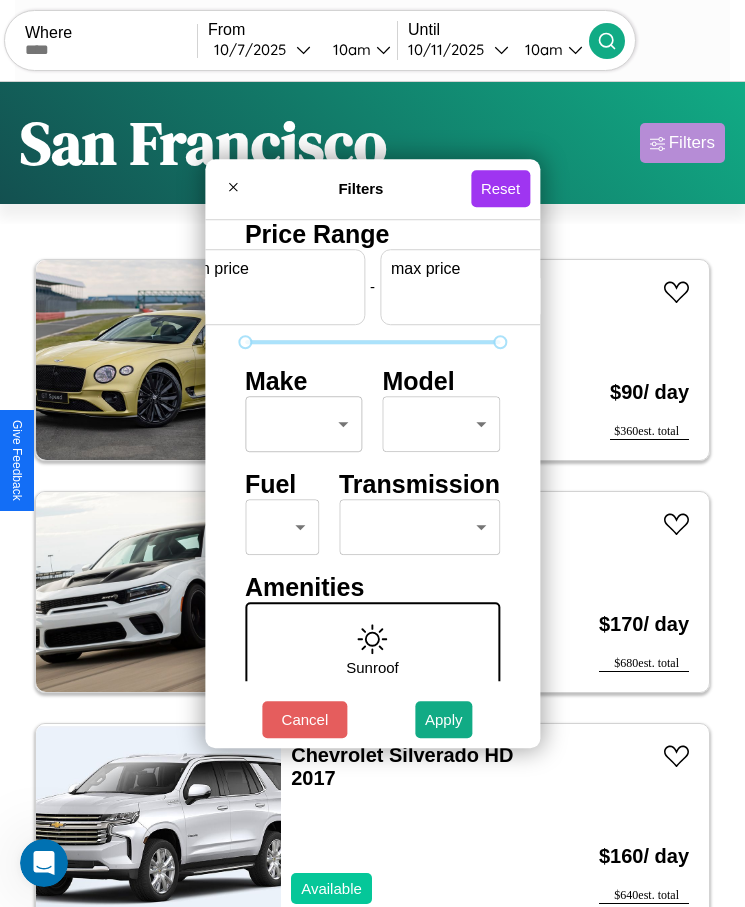 scroll, scrollTop: 0, scrollLeft: 74, axis: horizontal 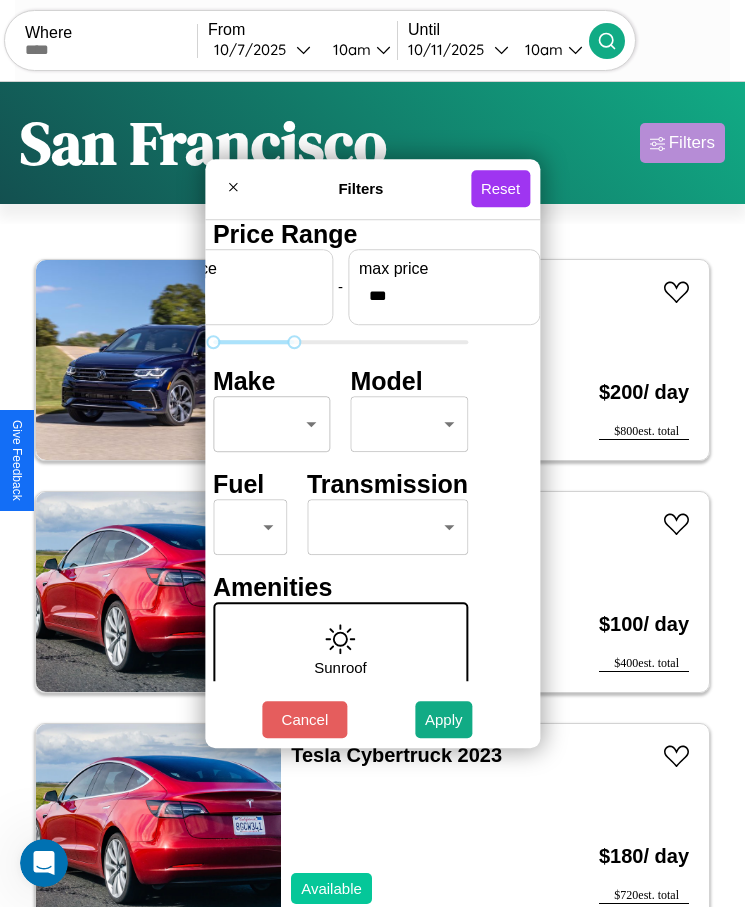 type on "***" 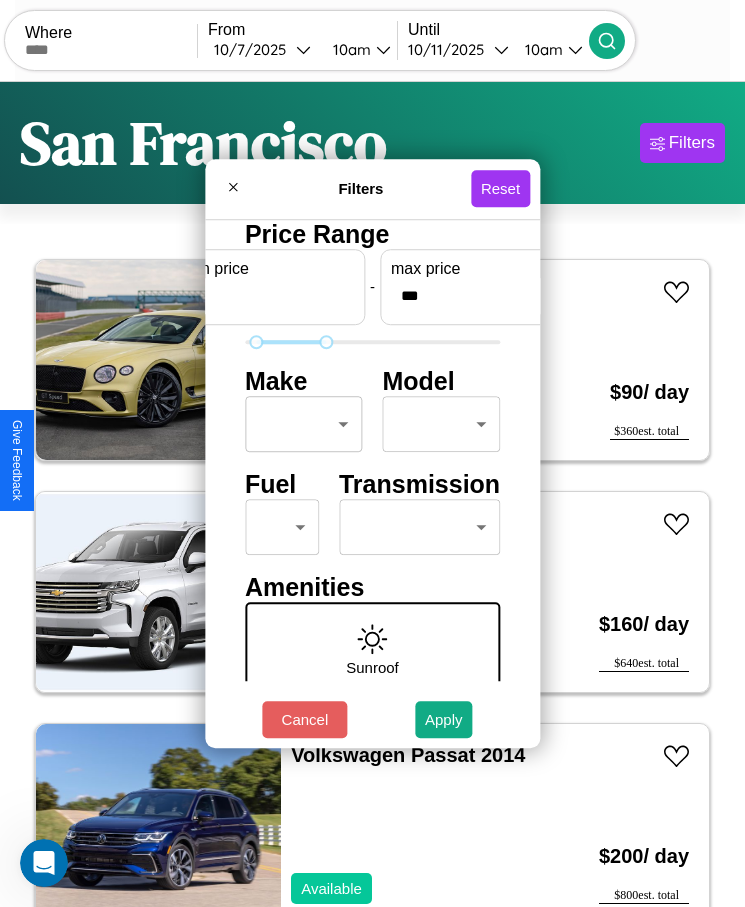 type on "**" 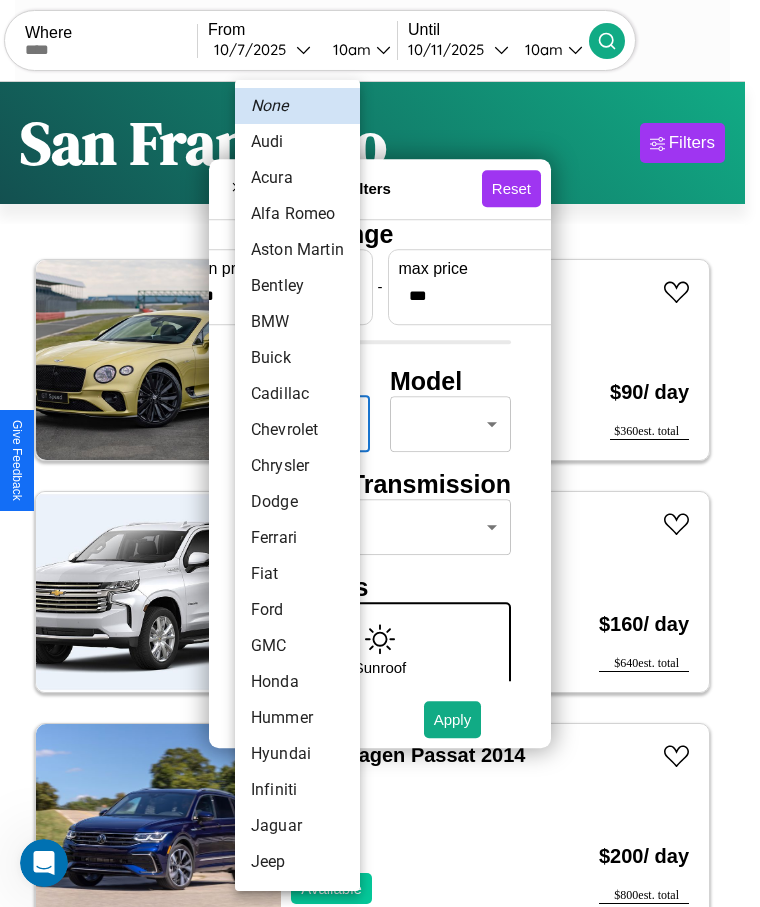 click on "Acura" at bounding box center [297, 178] 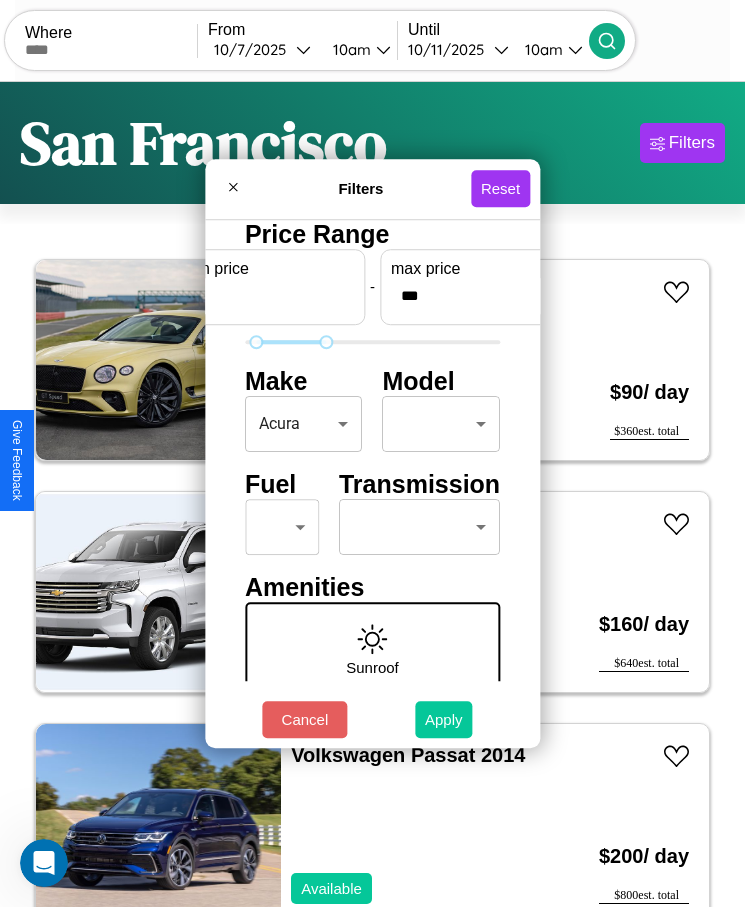 click on "Apply" at bounding box center (444, 719) 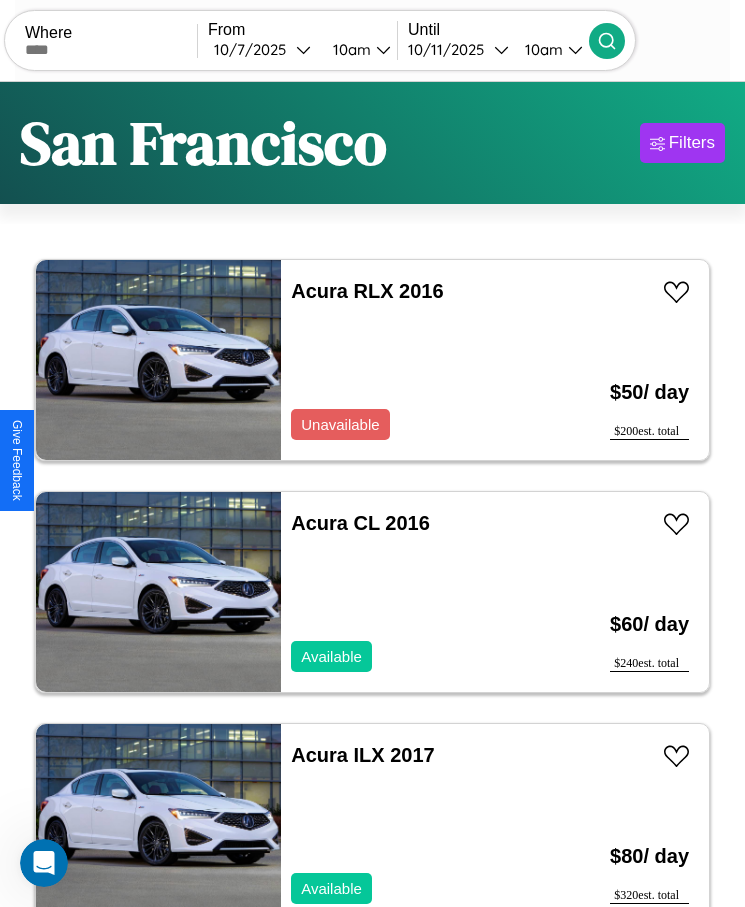 scroll, scrollTop: 48, scrollLeft: 0, axis: vertical 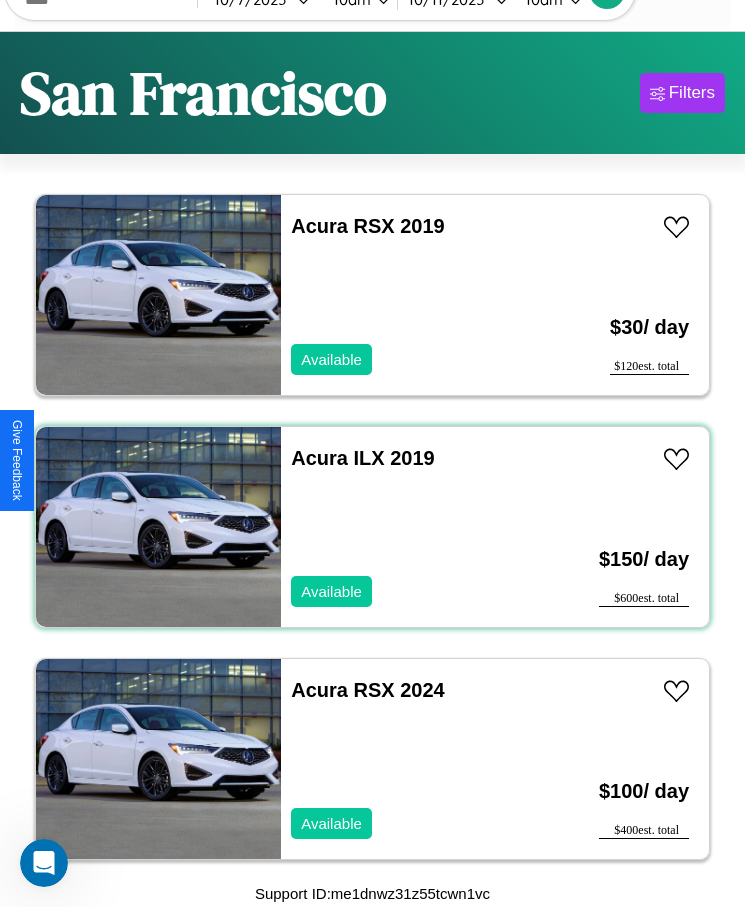 click on "Acura ILX 2019 Available" at bounding box center (413, 527) 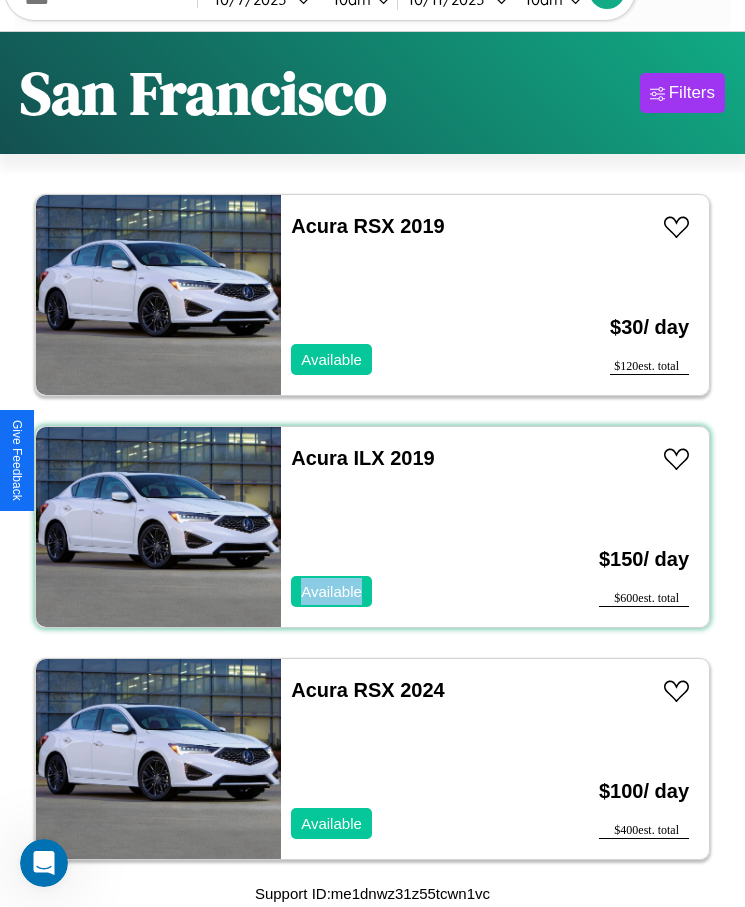 click on "Acura ILX 2019 Available" at bounding box center [413, 527] 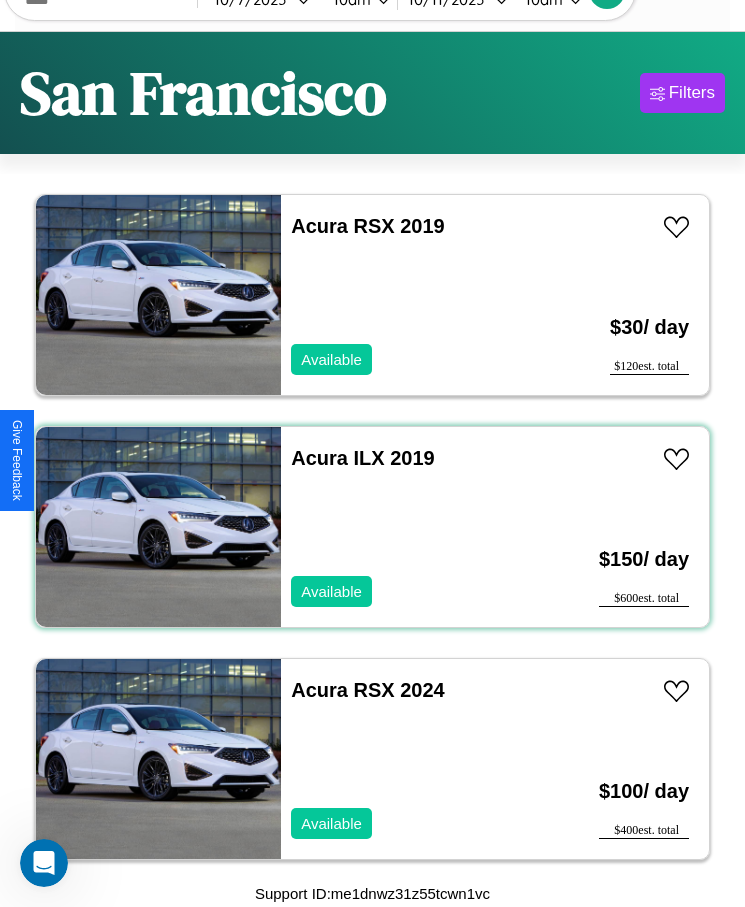 click on "Acura ILX 2019 Available" at bounding box center [413, 527] 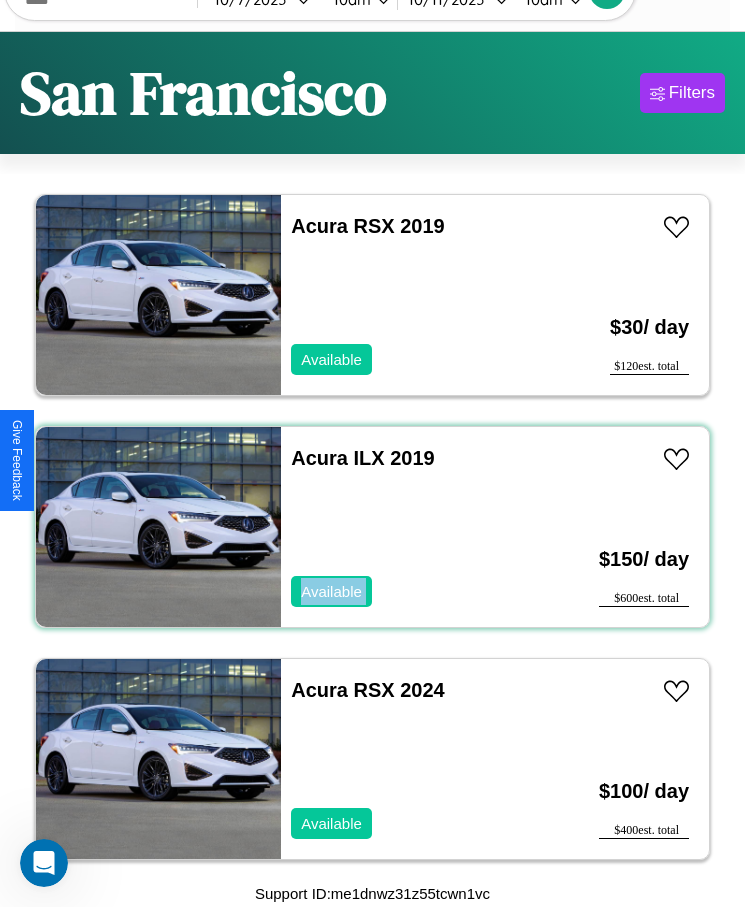 click on "Acura ILX 2019 Available" at bounding box center (413, 527) 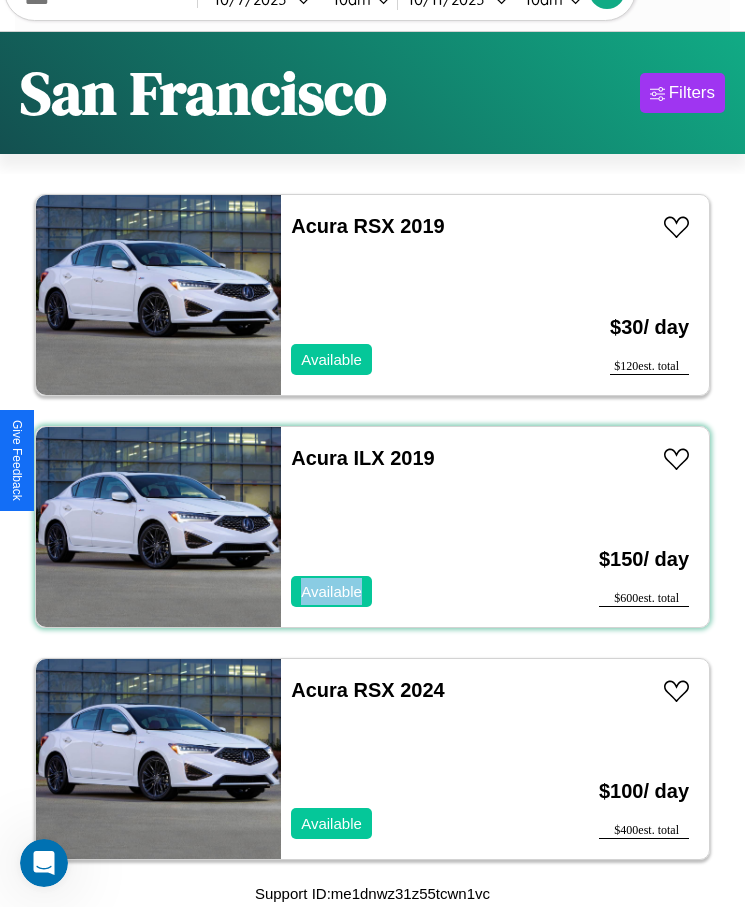 click on "Acura ILX 2019 Available" at bounding box center (413, 527) 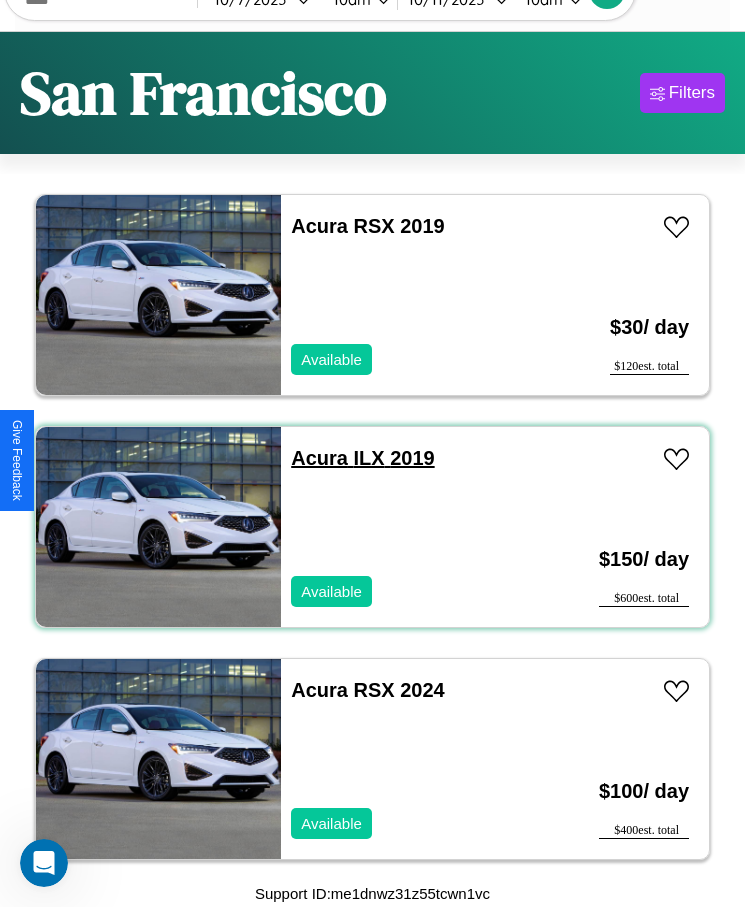 click on "Acura   ILX   2019" at bounding box center (362, 458) 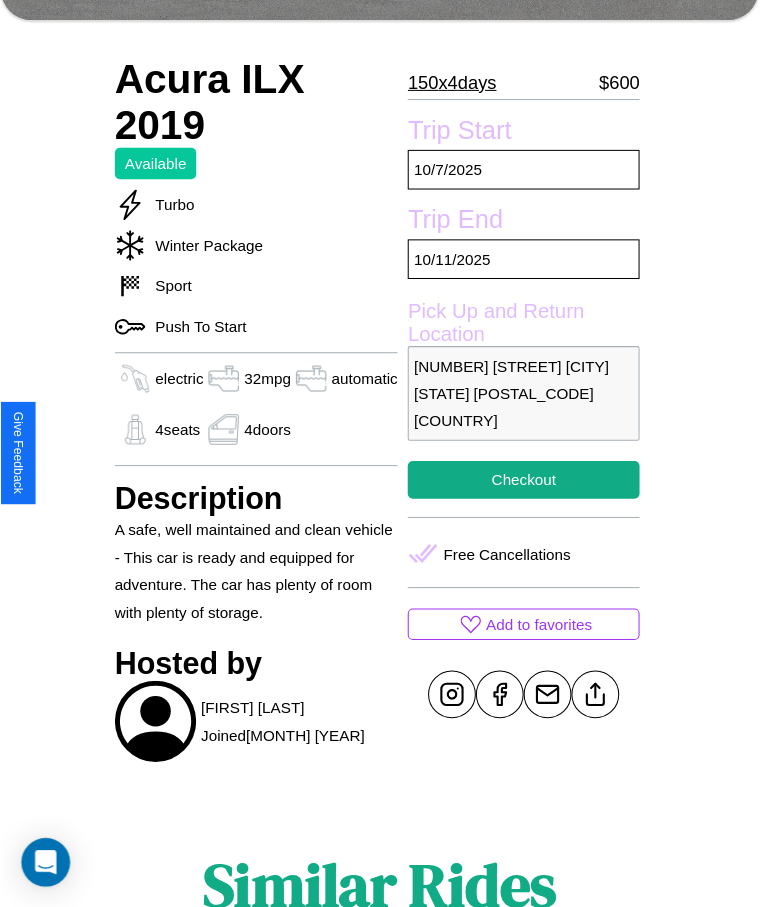 scroll, scrollTop: 727, scrollLeft: 0, axis: vertical 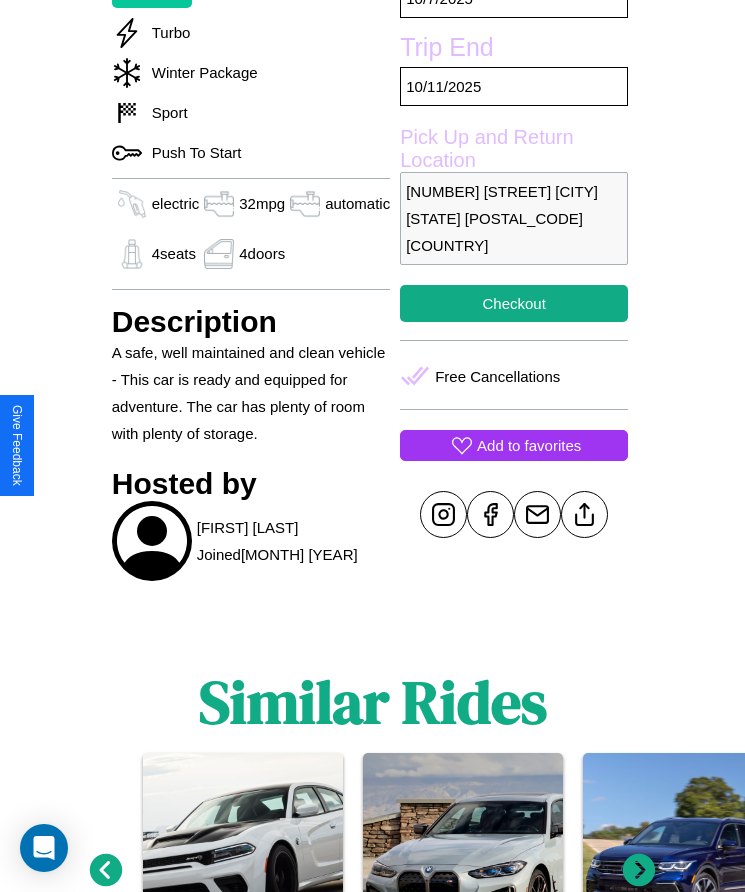 click on "Add to favorites" at bounding box center (529, 445) 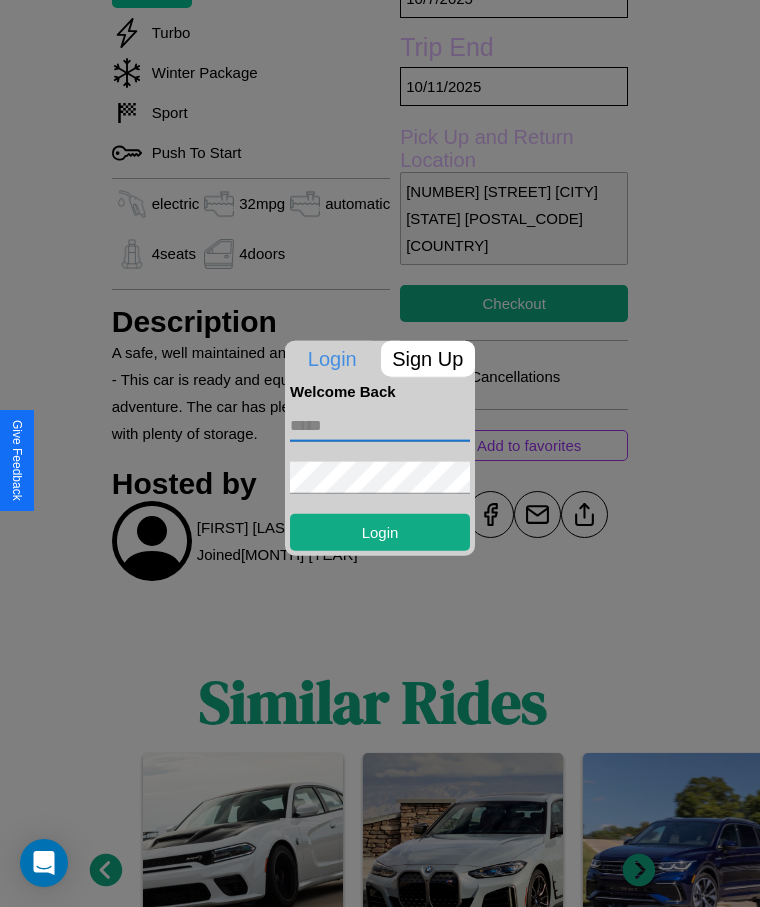 click at bounding box center [380, 425] 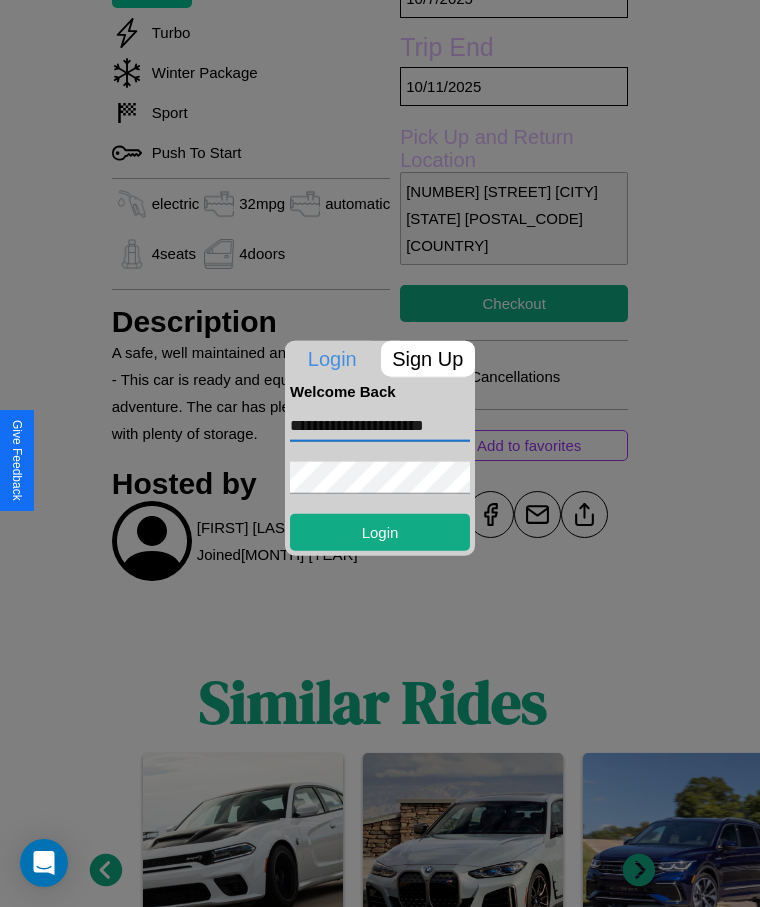 scroll, scrollTop: 0, scrollLeft: 25, axis: horizontal 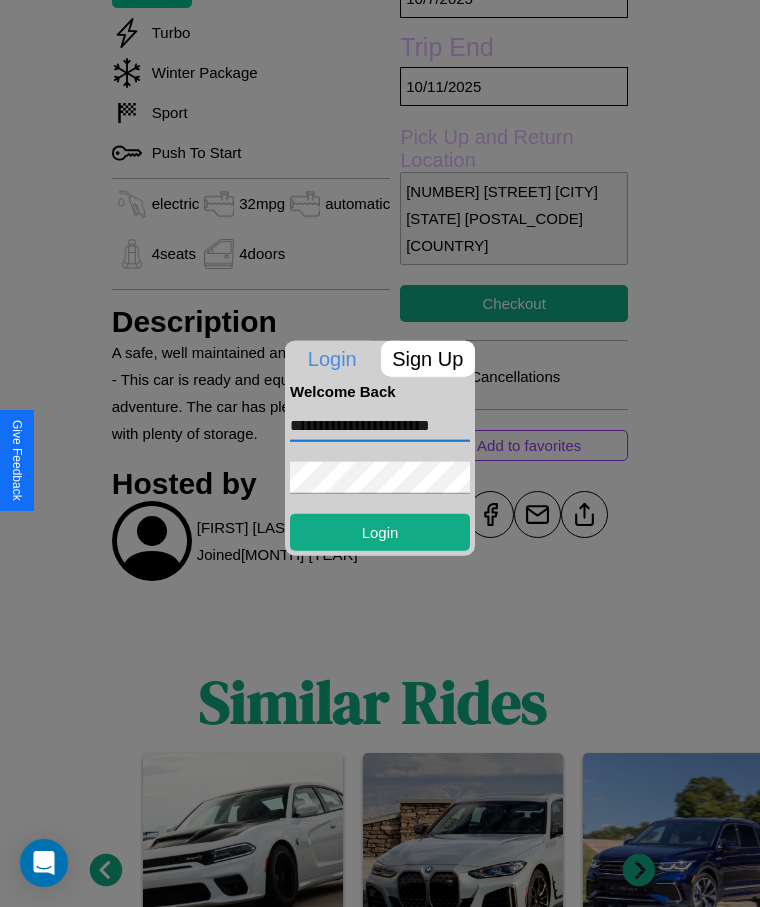 type on "**********" 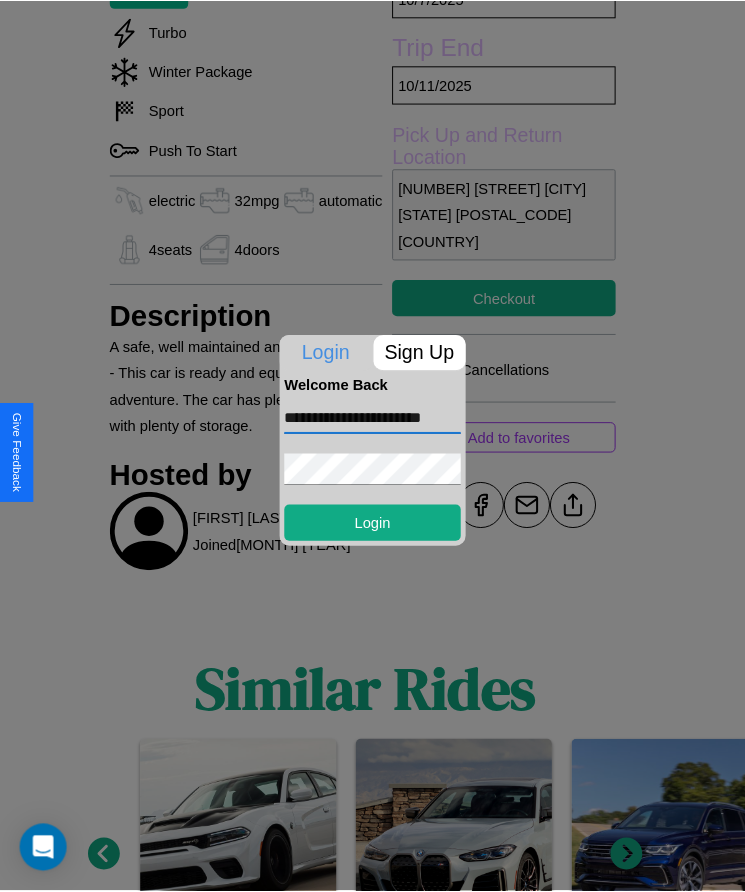 scroll, scrollTop: 0, scrollLeft: 0, axis: both 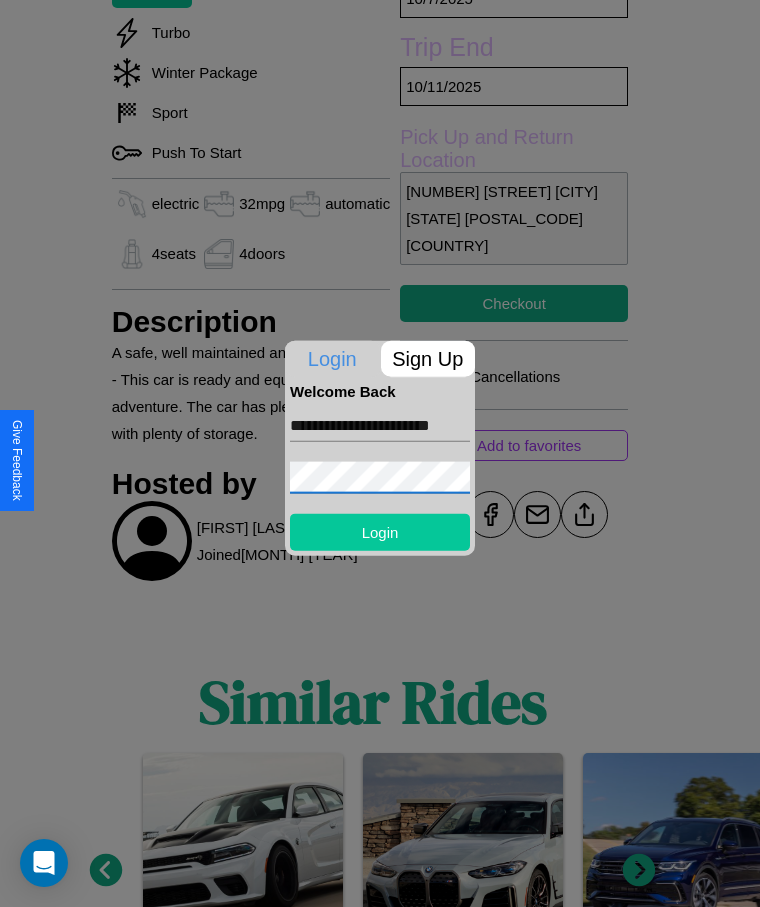 click on "Login" at bounding box center [380, 531] 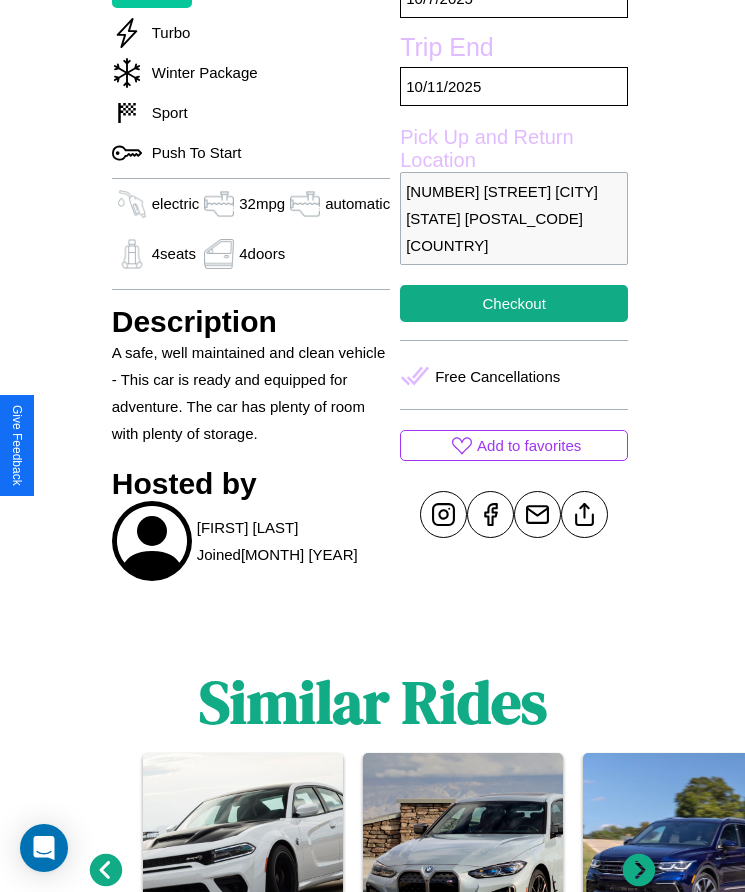 scroll, scrollTop: 585, scrollLeft: 0, axis: vertical 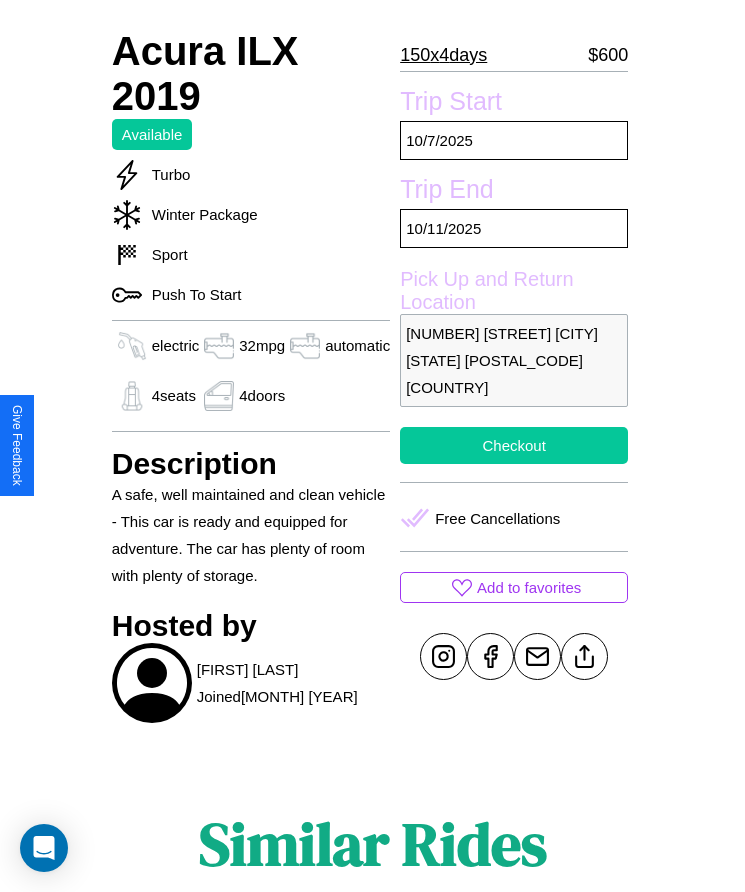 click on "Checkout" at bounding box center (514, 445) 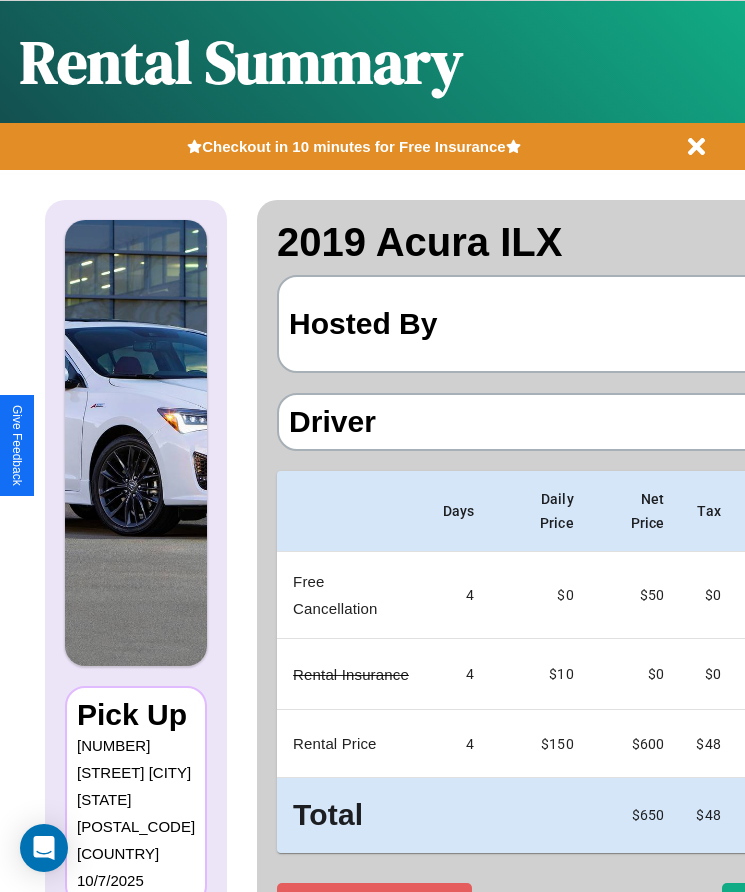 scroll, scrollTop: 0, scrollLeft: 122, axis: horizontal 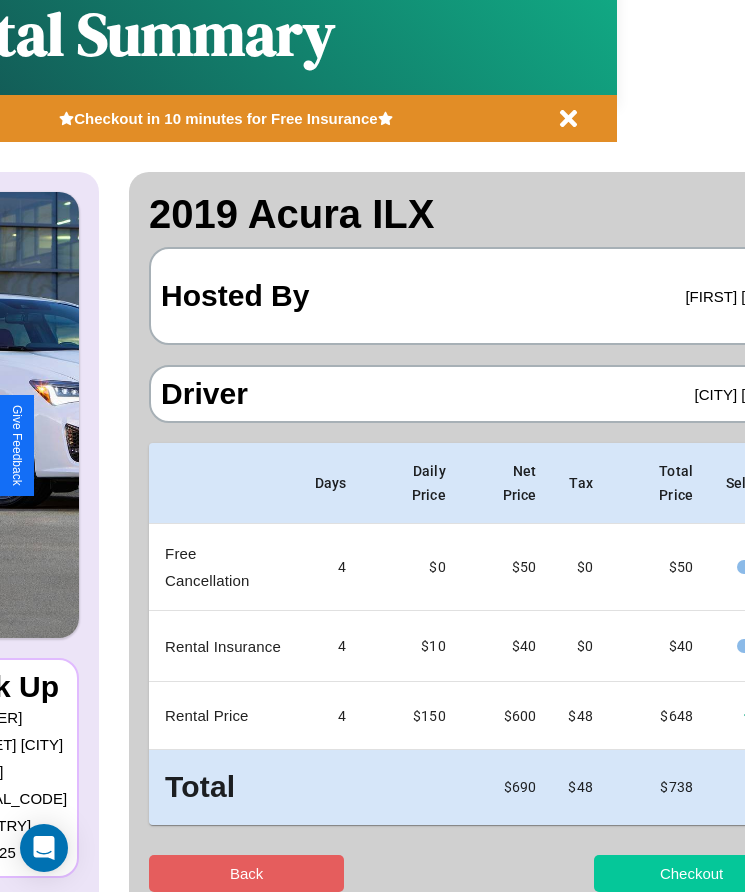 click on "Checkout" at bounding box center [691, 873] 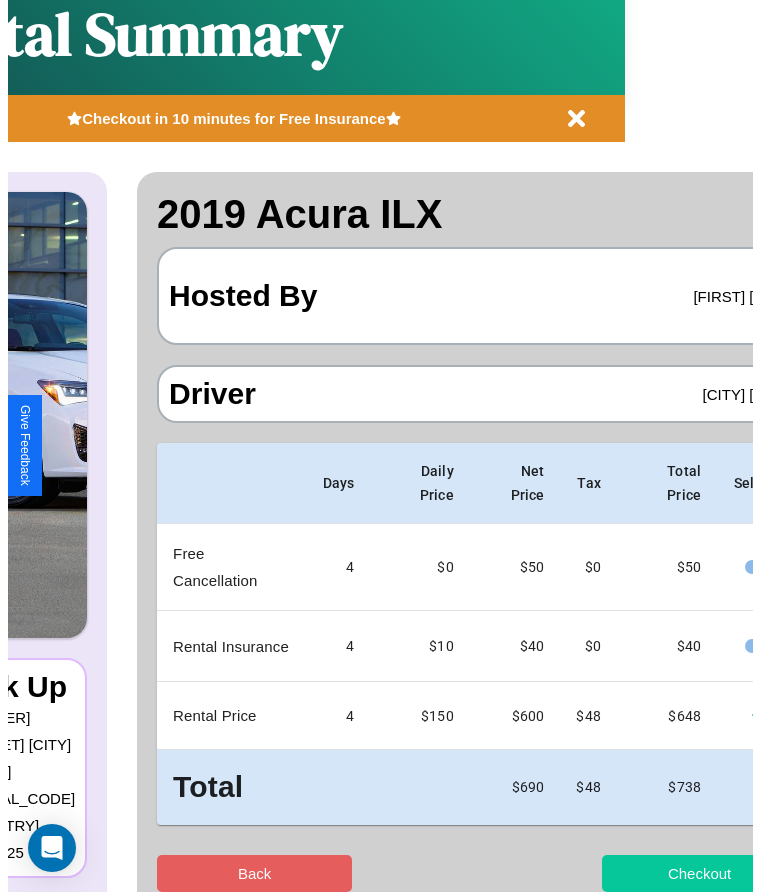 scroll, scrollTop: 0, scrollLeft: 0, axis: both 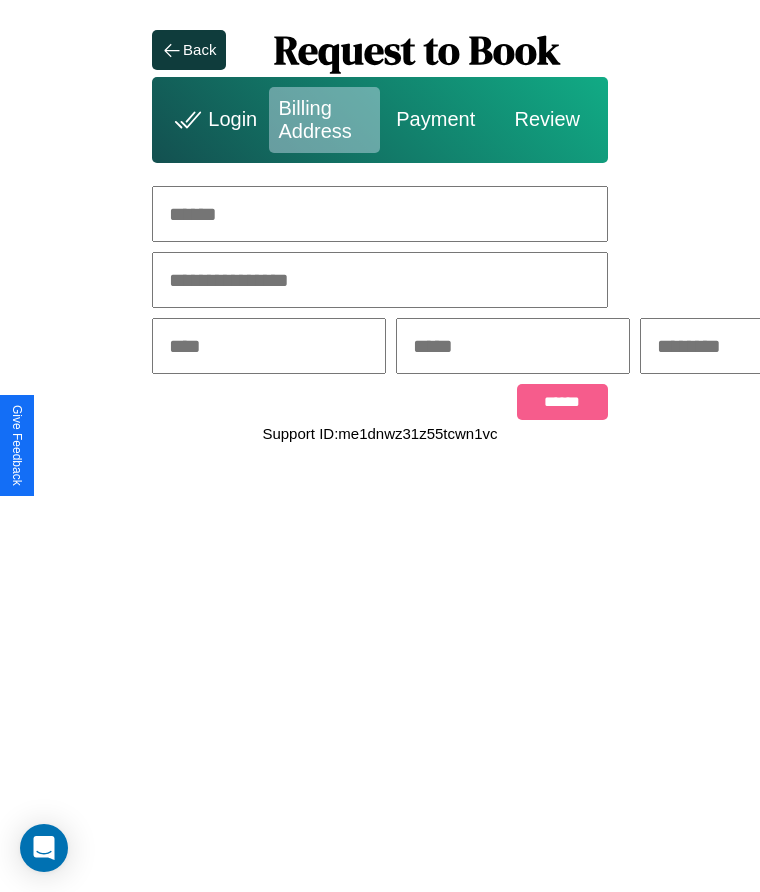 click at bounding box center [380, 214] 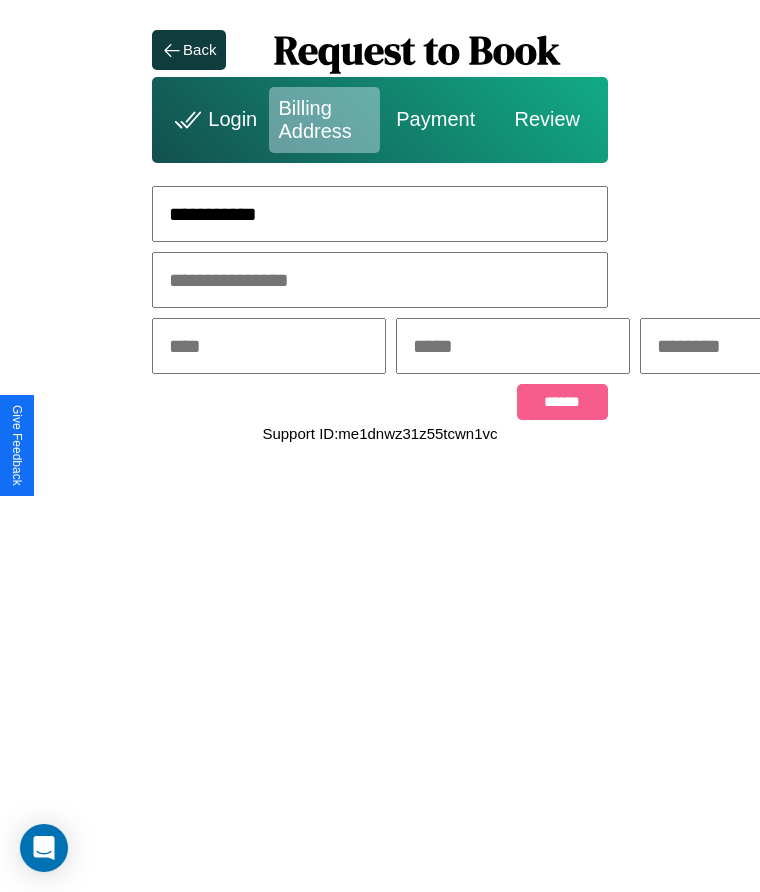 type on "**********" 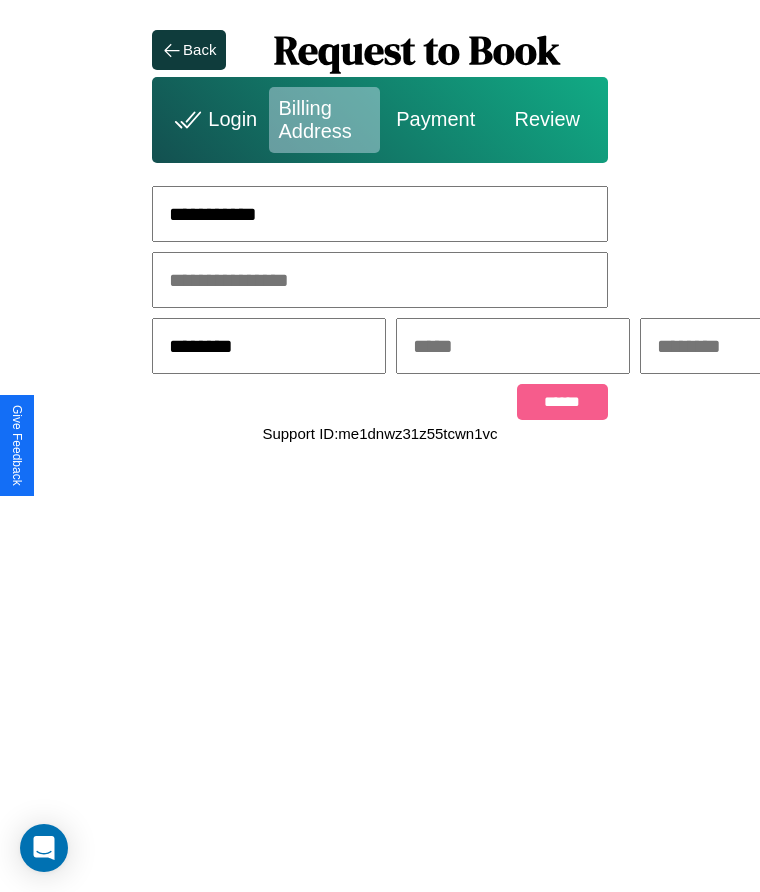 type on "********" 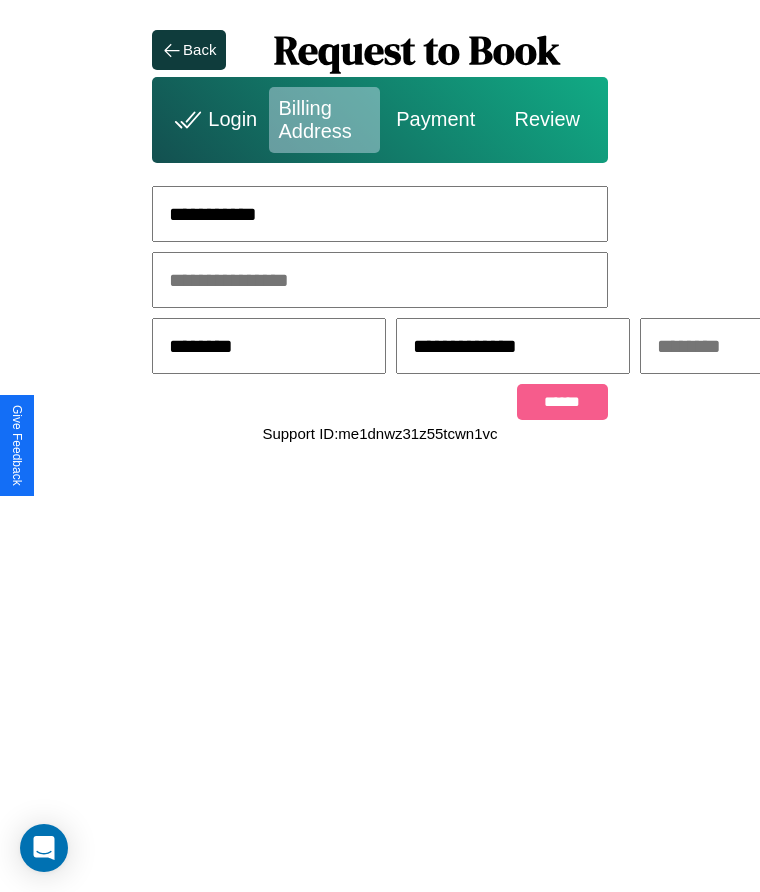 scroll, scrollTop: 0, scrollLeft: 309, axis: horizontal 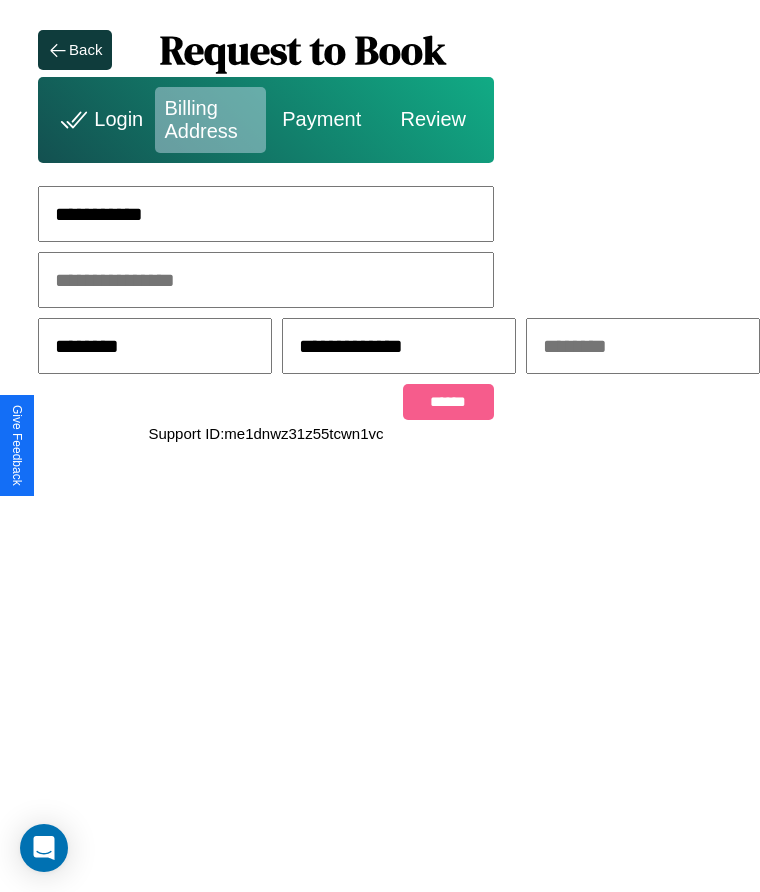 type on "**********" 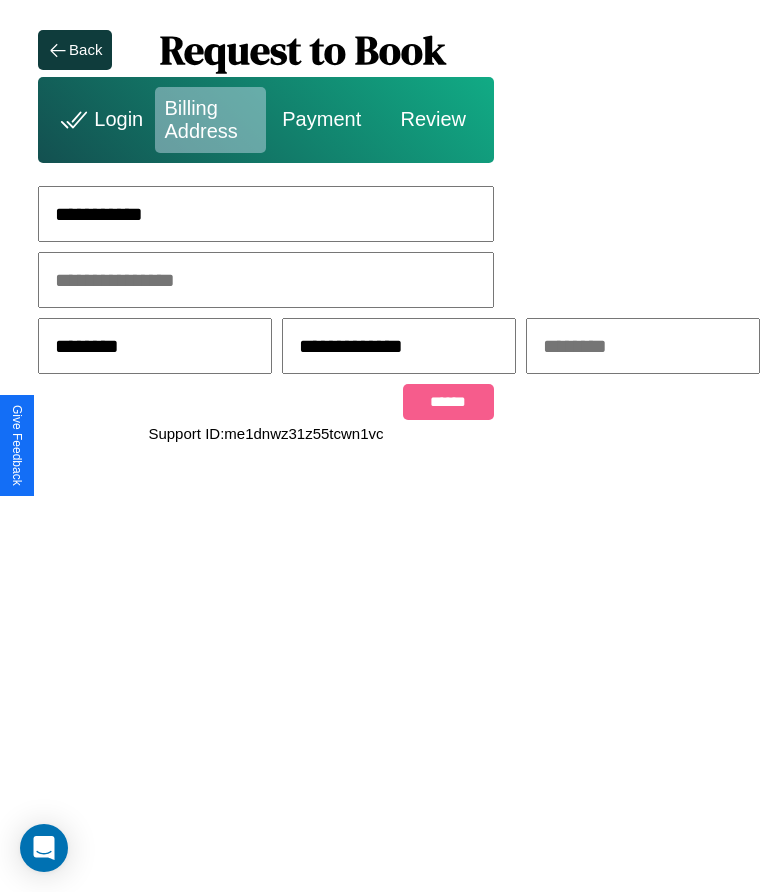click at bounding box center (643, 346) 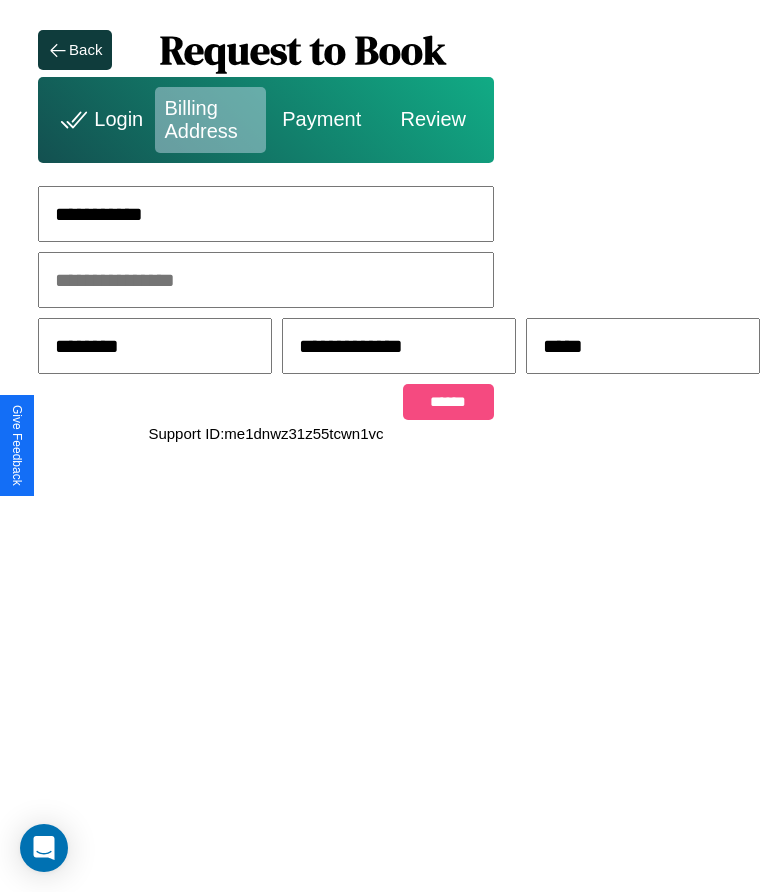 type on "*****" 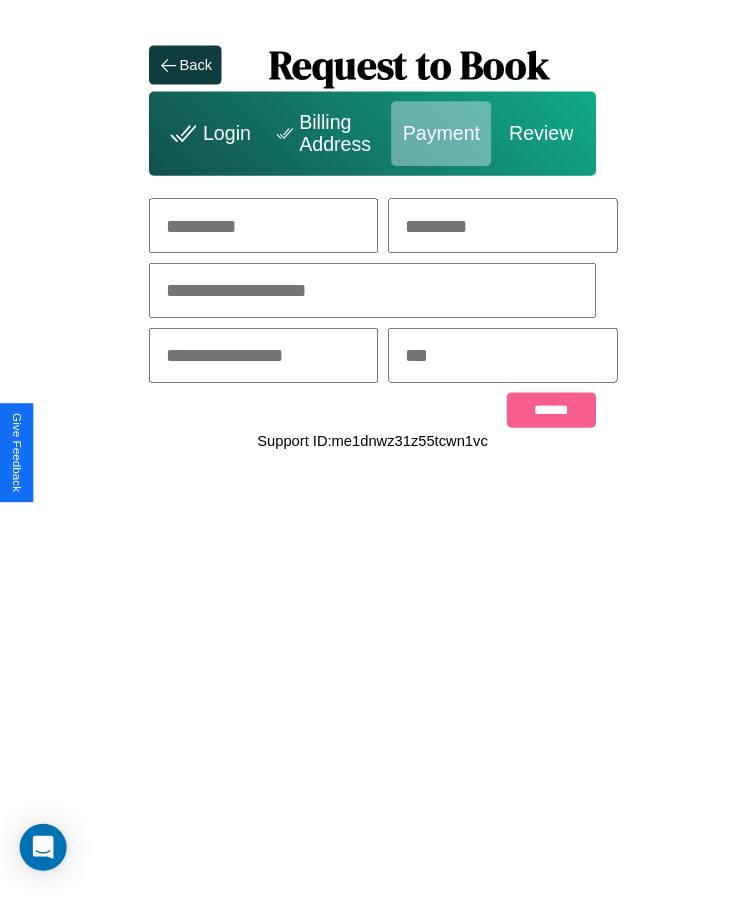 scroll, scrollTop: 0, scrollLeft: 0, axis: both 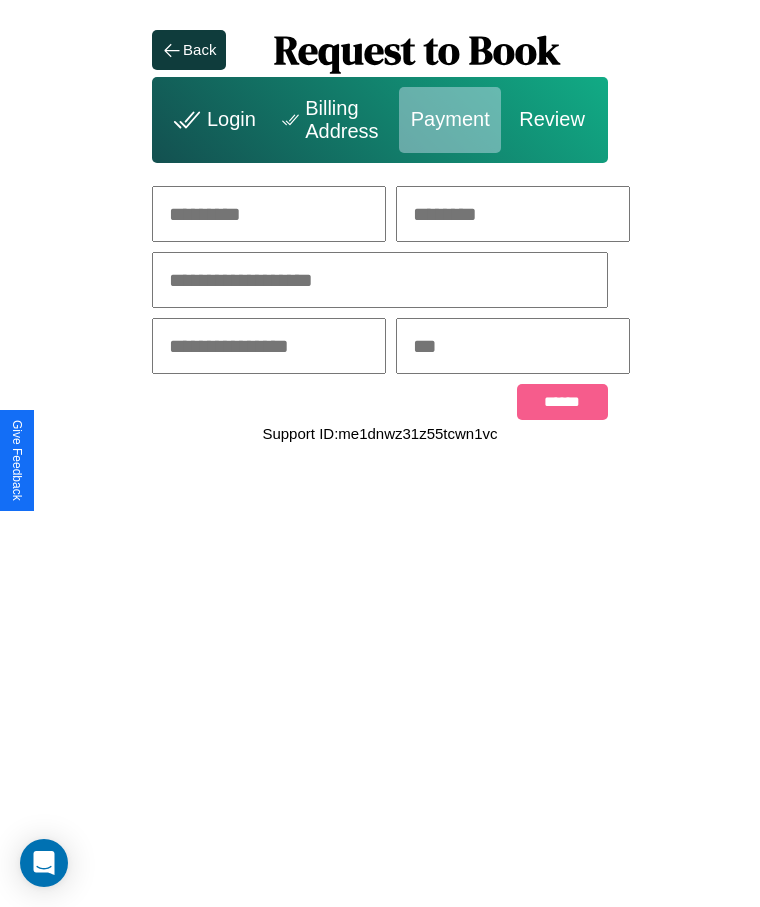 click at bounding box center [269, 214] 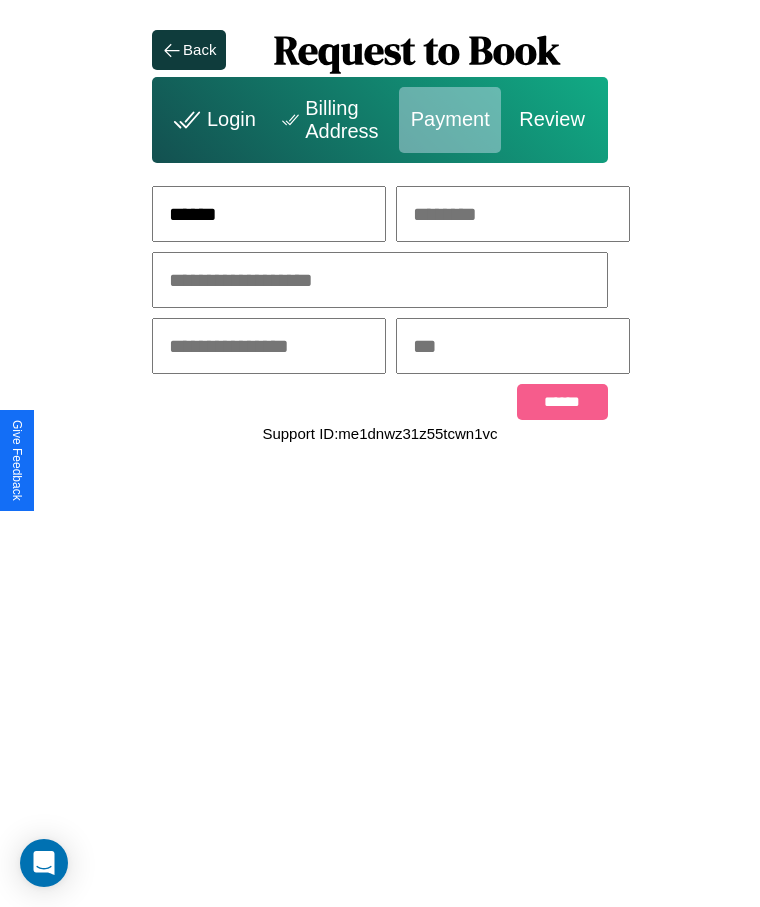 type on "******" 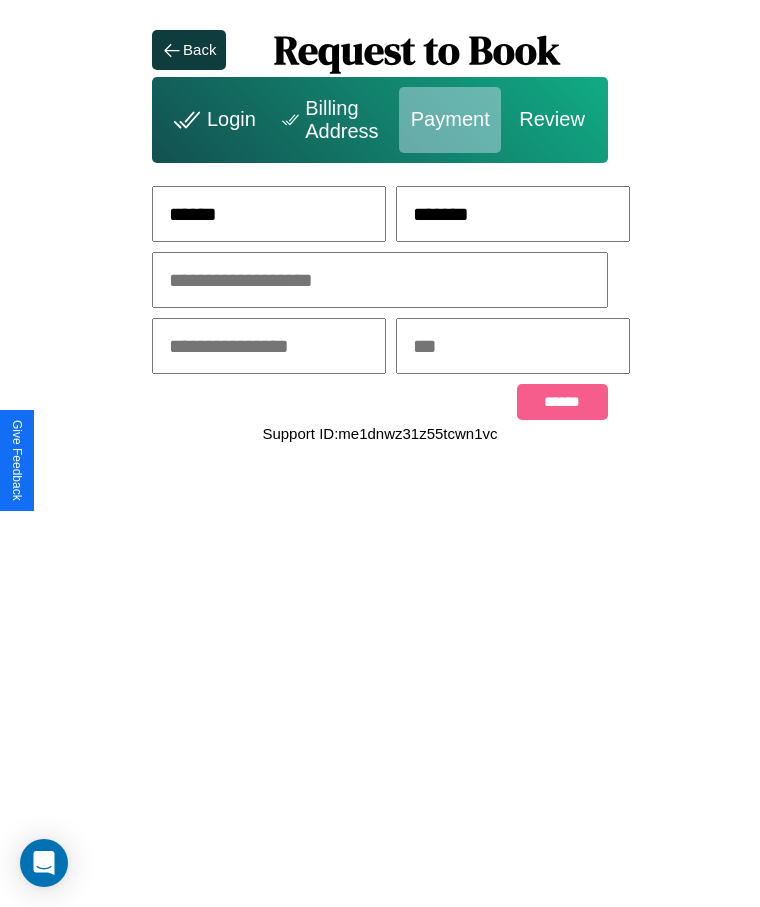 type on "*******" 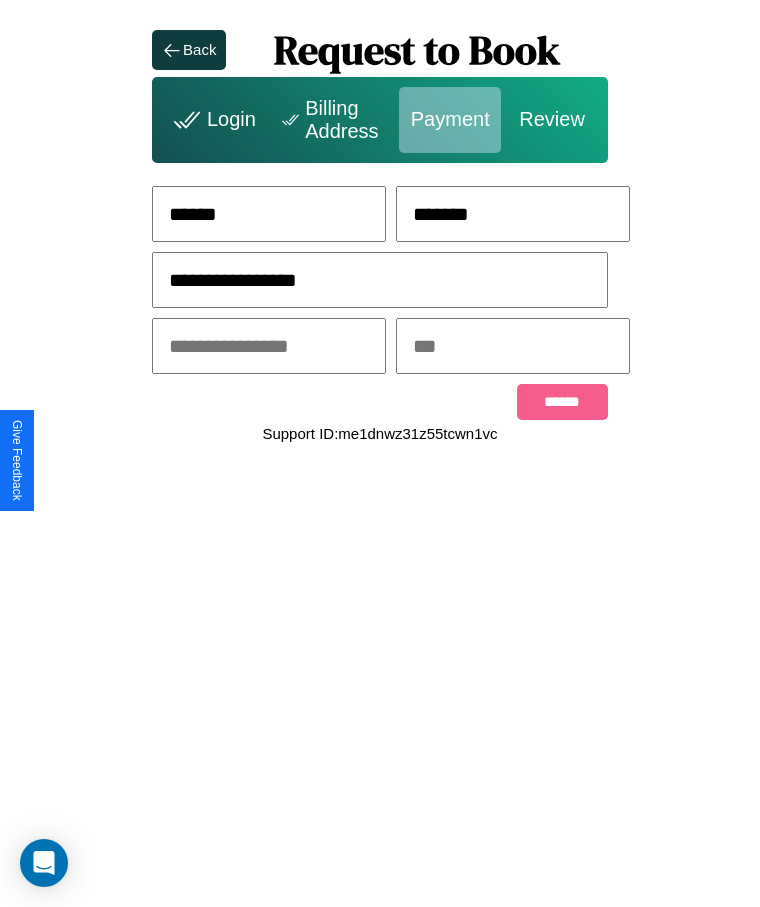 type on "**********" 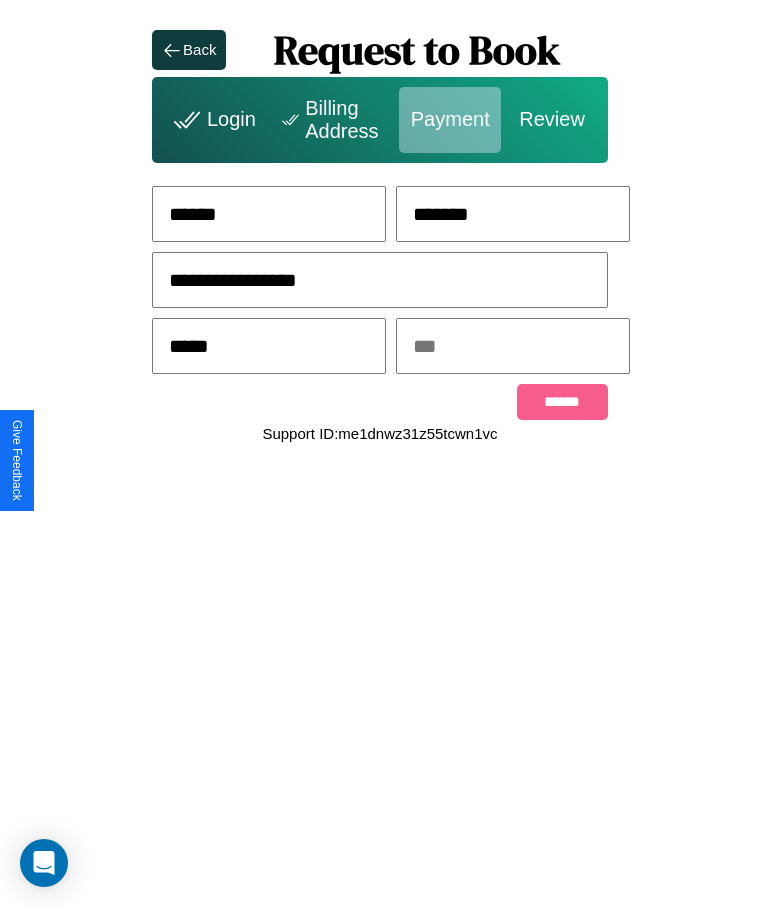 type on "*****" 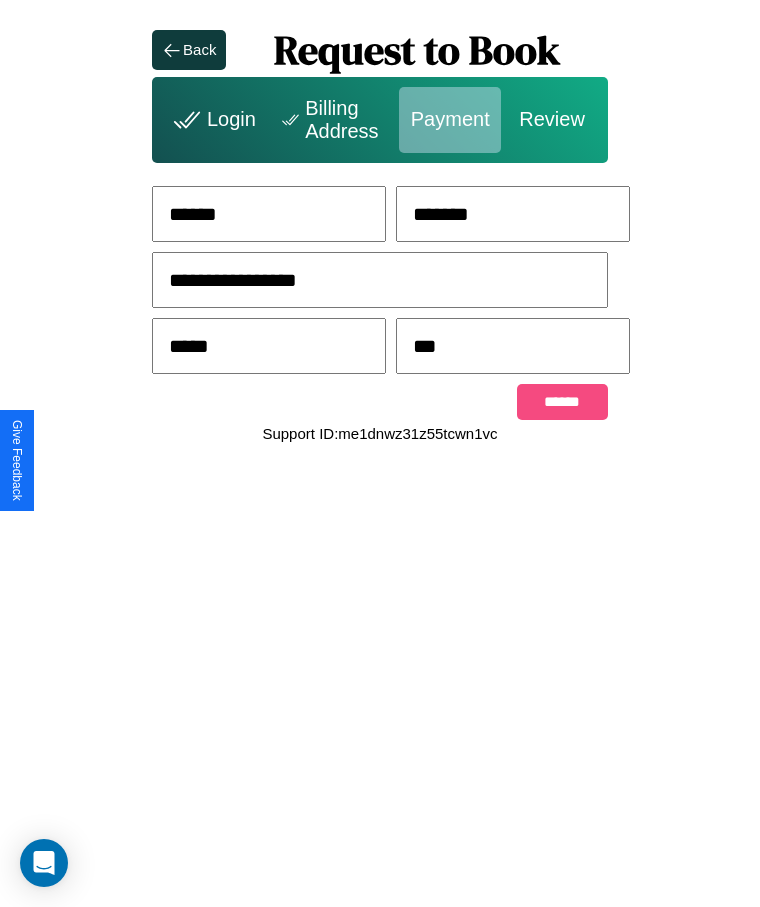 type on "***" 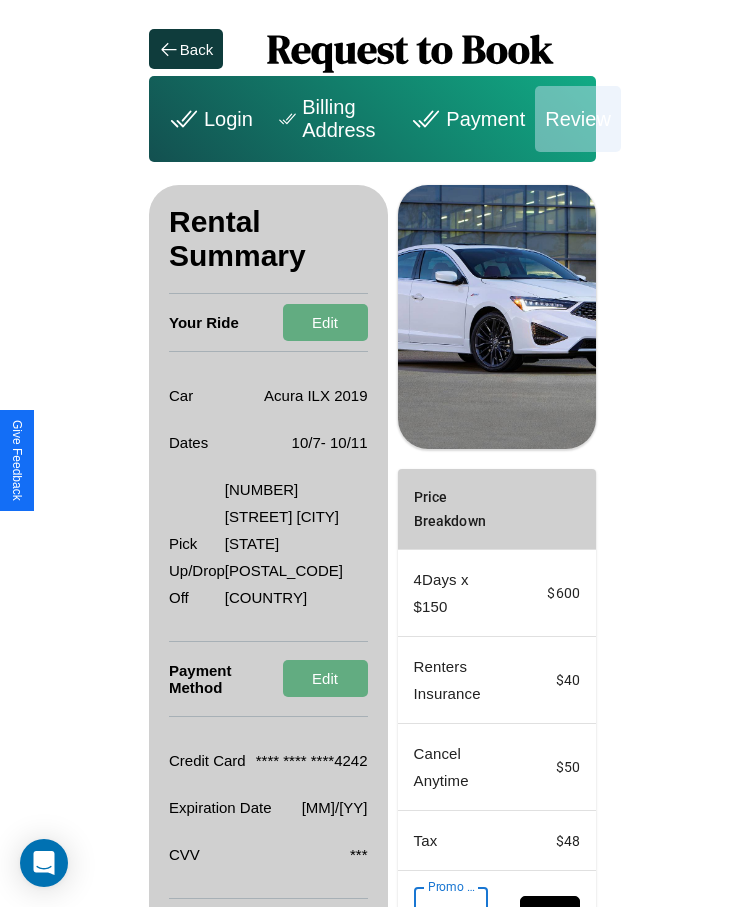 click on "Promo Code" at bounding box center (440, 915) 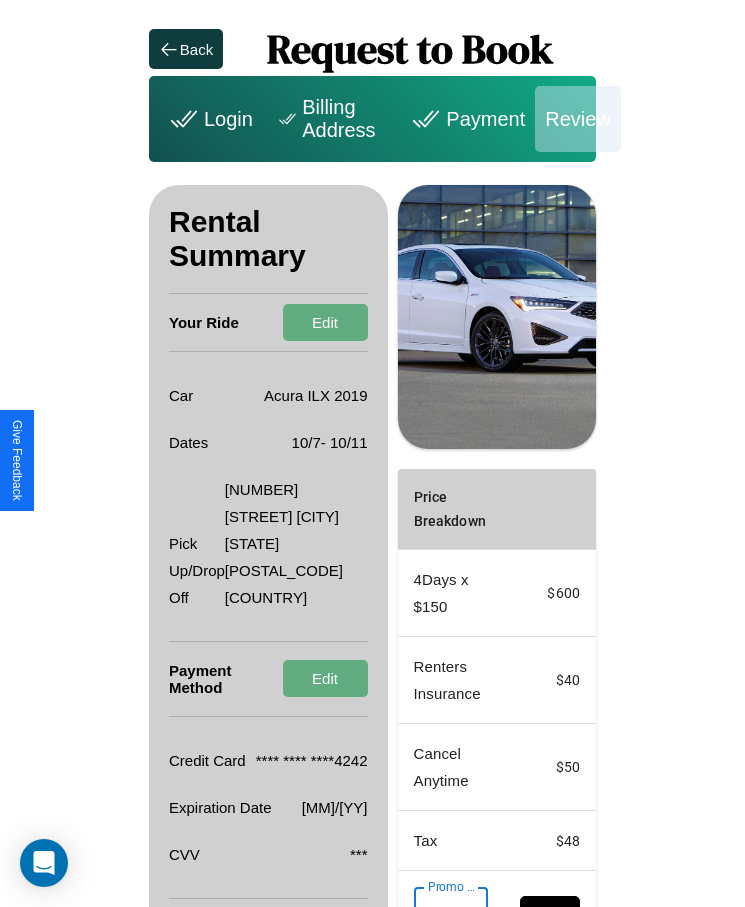 scroll, scrollTop: 0, scrollLeft: 93, axis: horizontal 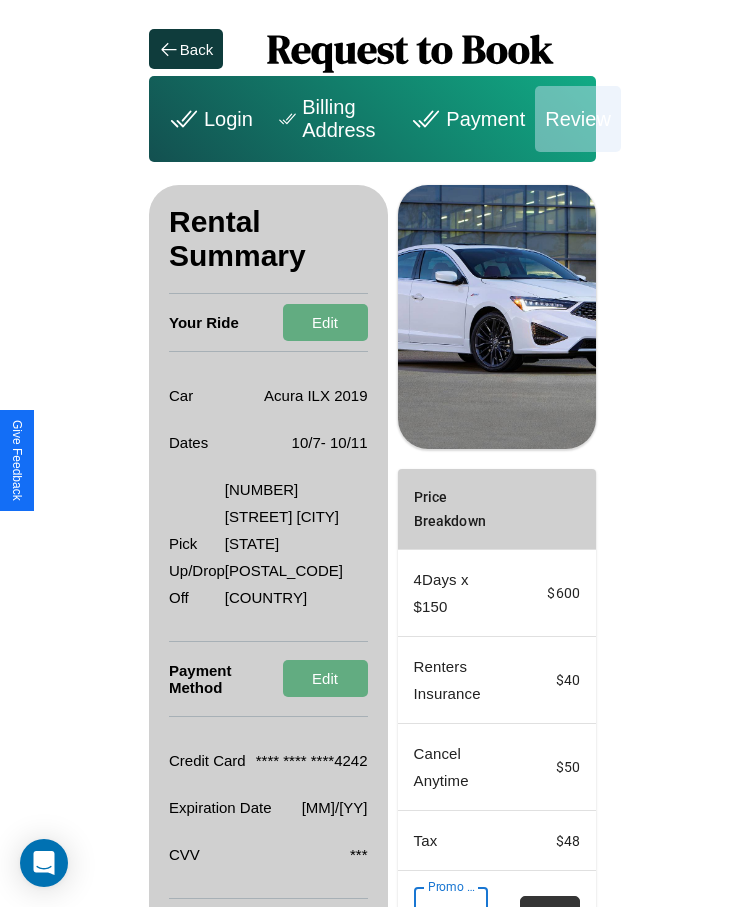 type on "**********" 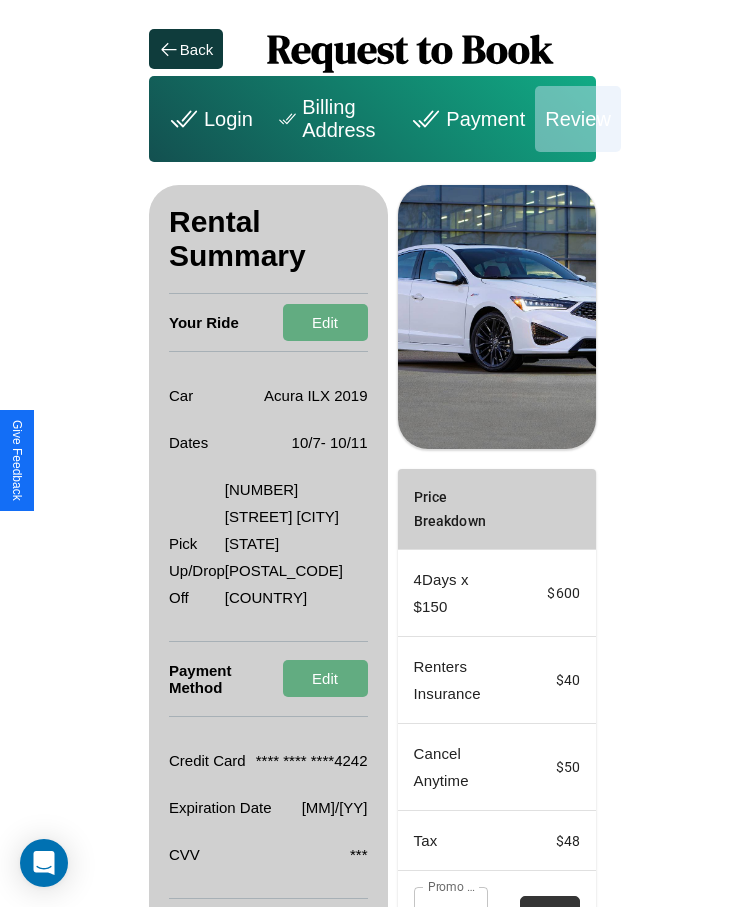 click on "Apply" at bounding box center (550, 915) 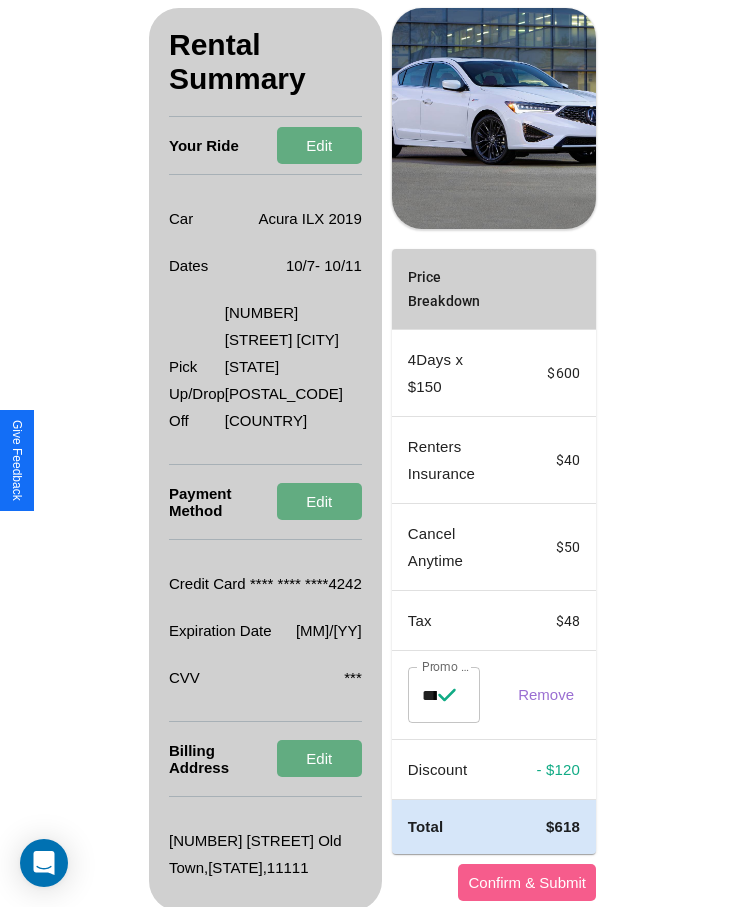 scroll, scrollTop: 181, scrollLeft: 0, axis: vertical 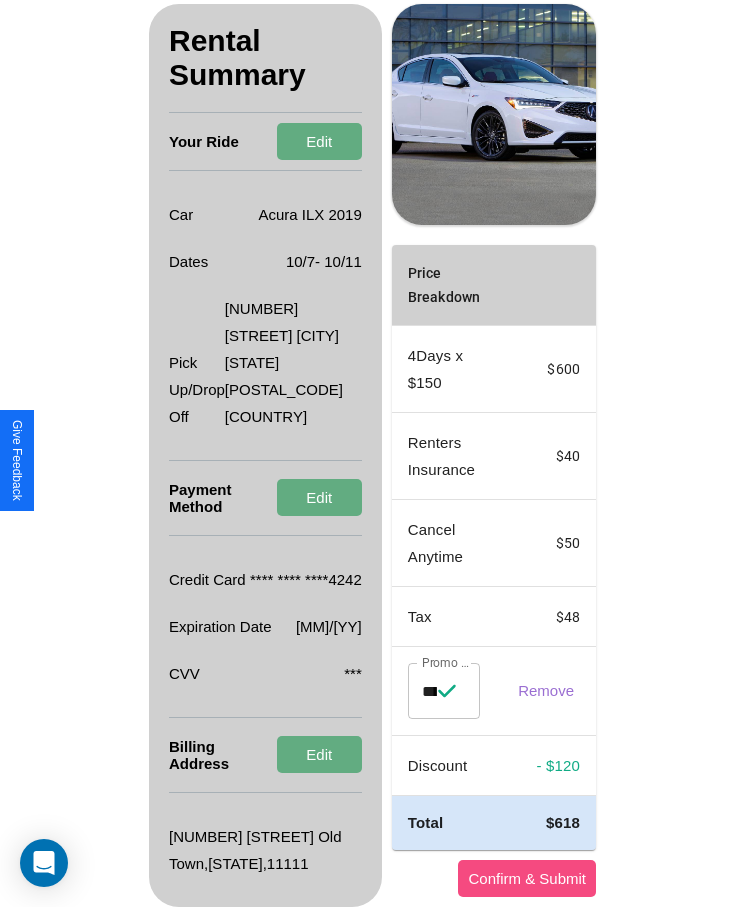 click on "Confirm & Submit" at bounding box center (527, 878) 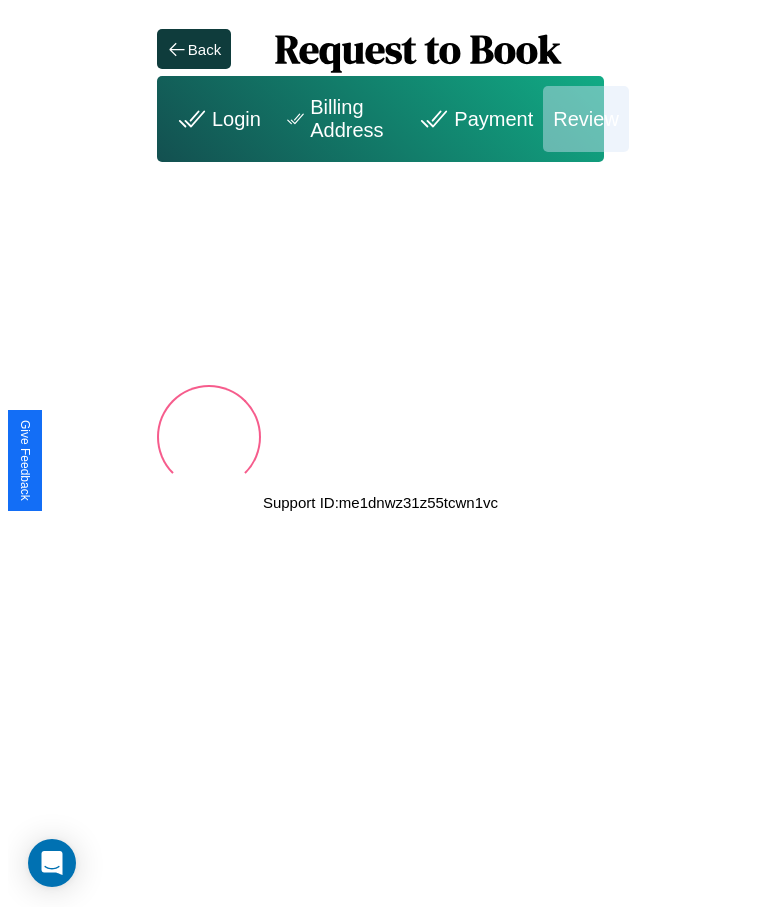 scroll, scrollTop: 0, scrollLeft: 0, axis: both 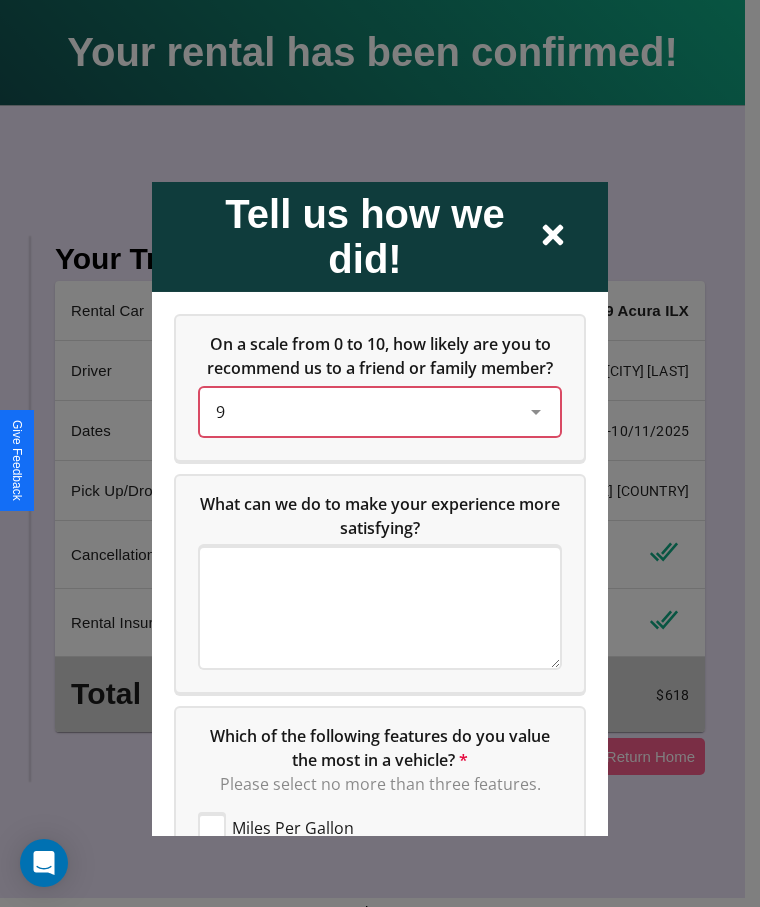 click on "9" at bounding box center [364, 411] 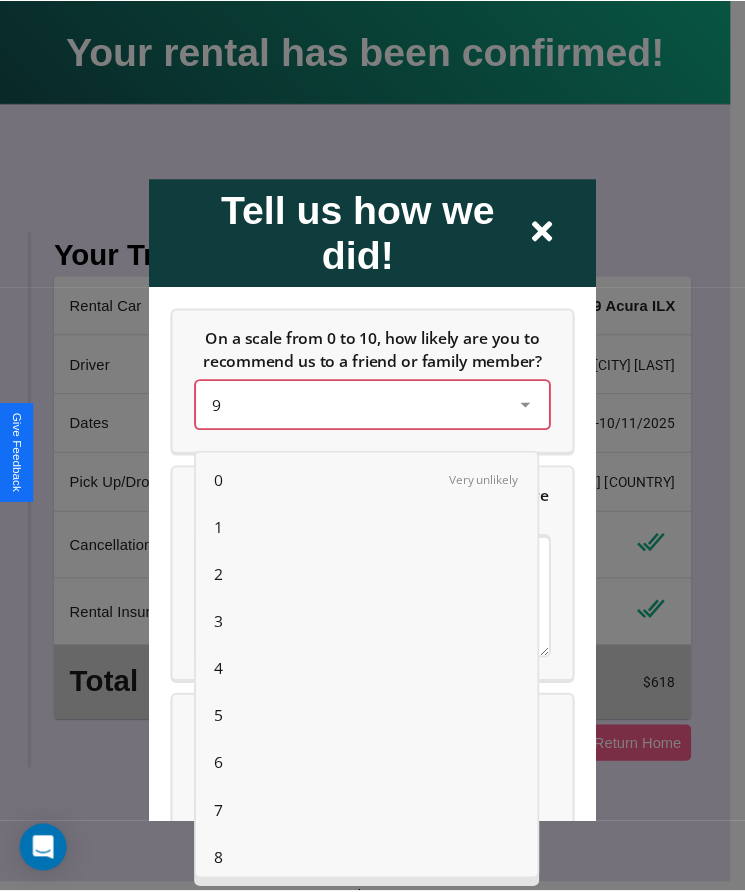 scroll, scrollTop: 56, scrollLeft: 0, axis: vertical 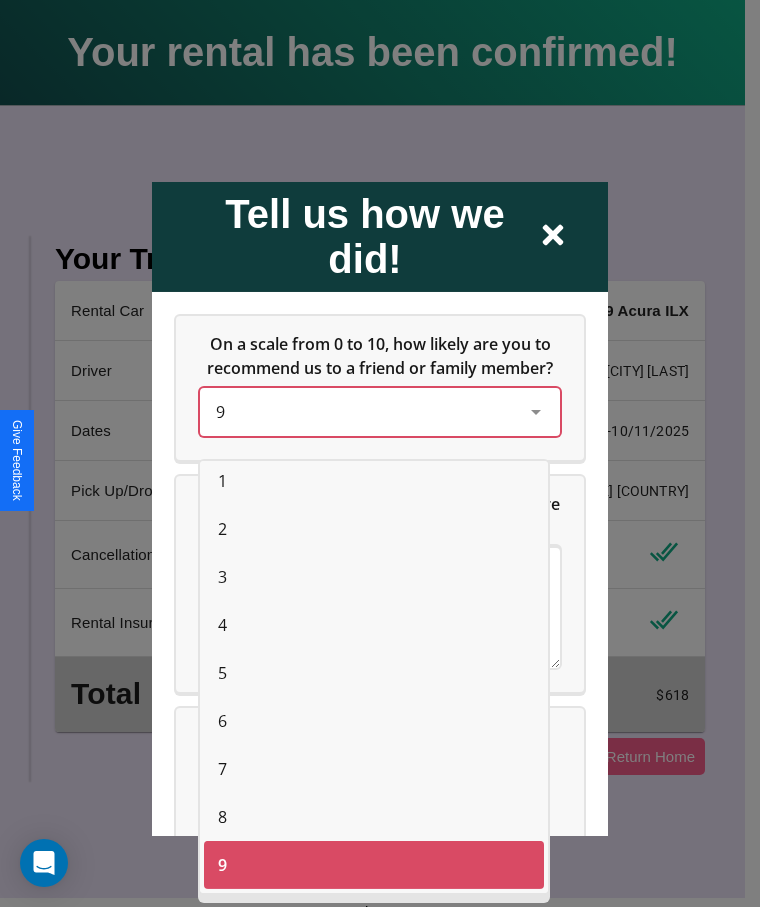 click on "8" at bounding box center [222, 817] 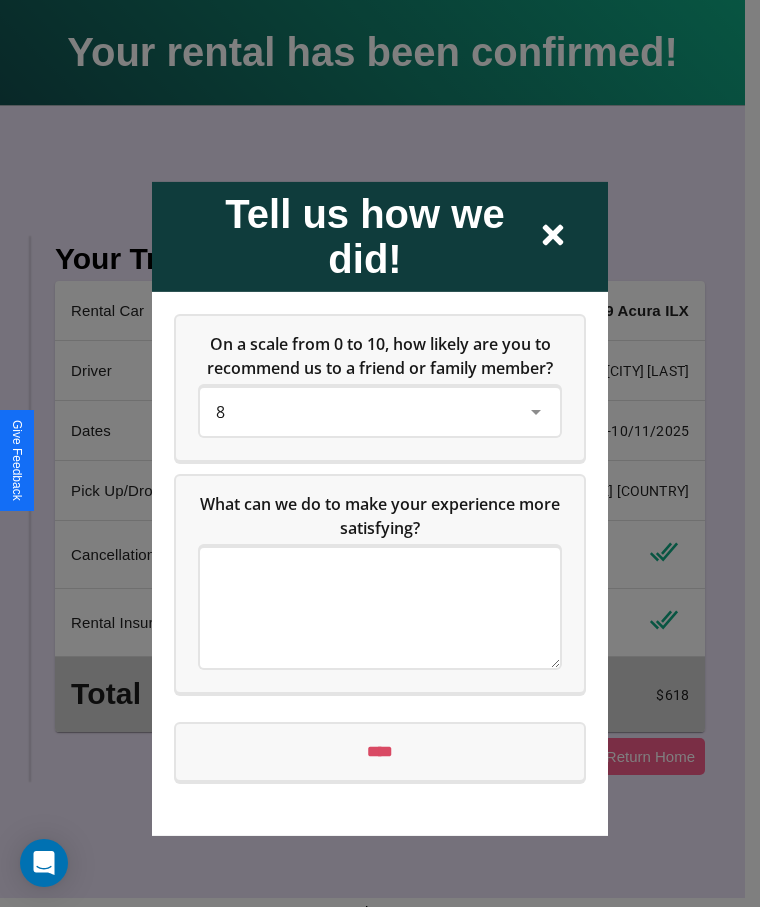 click 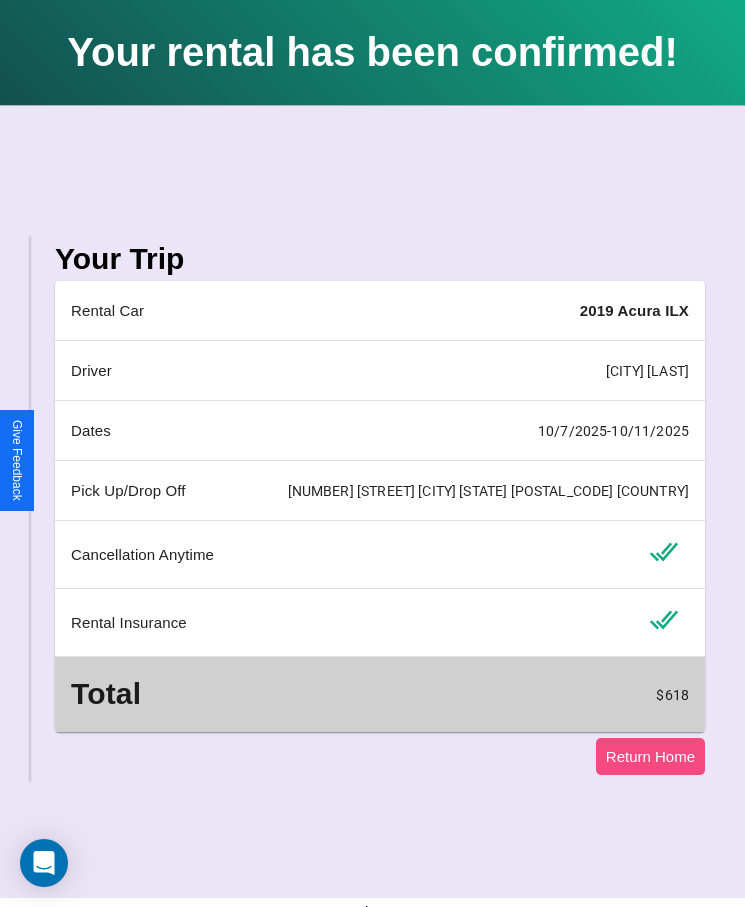 click on "Return Home" at bounding box center (650, 756) 